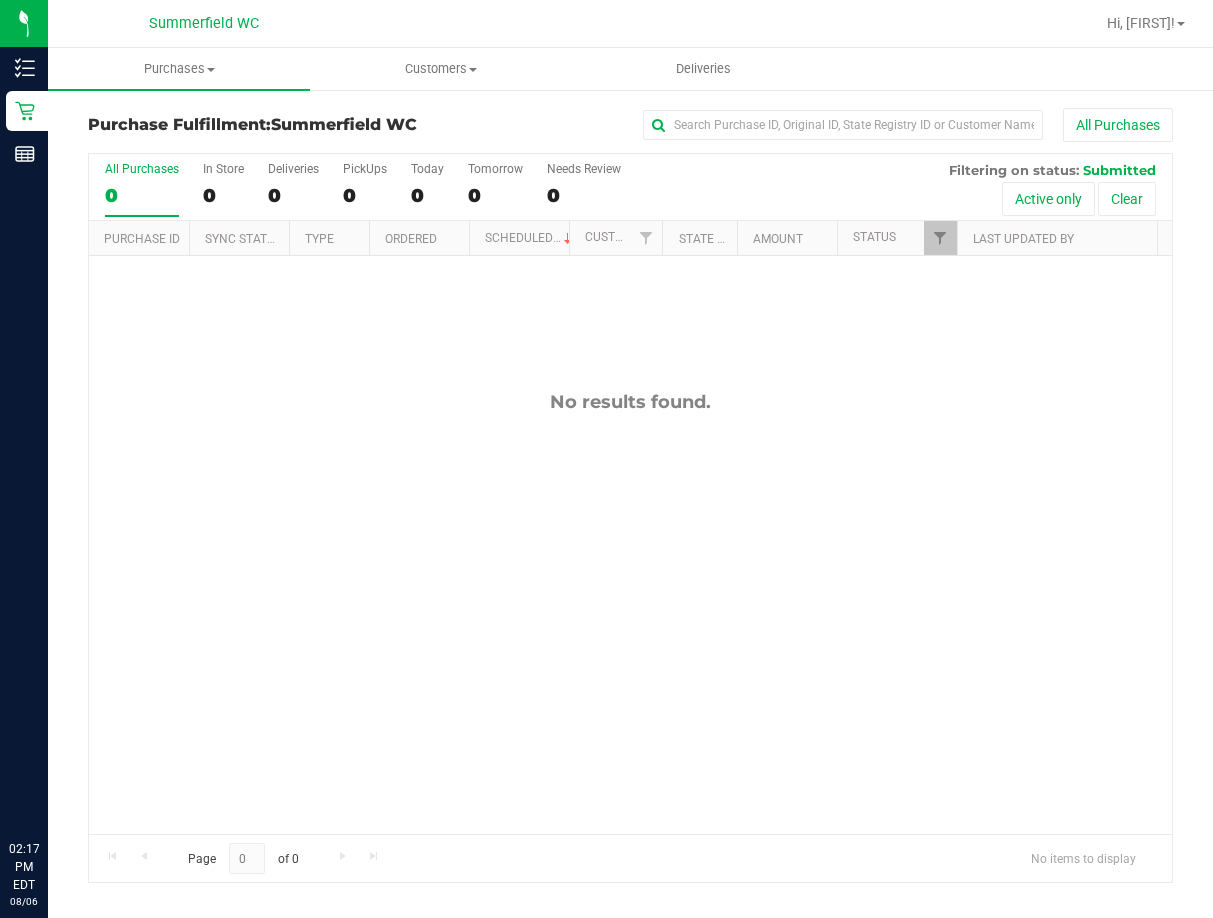scroll, scrollTop: 0, scrollLeft: 0, axis: both 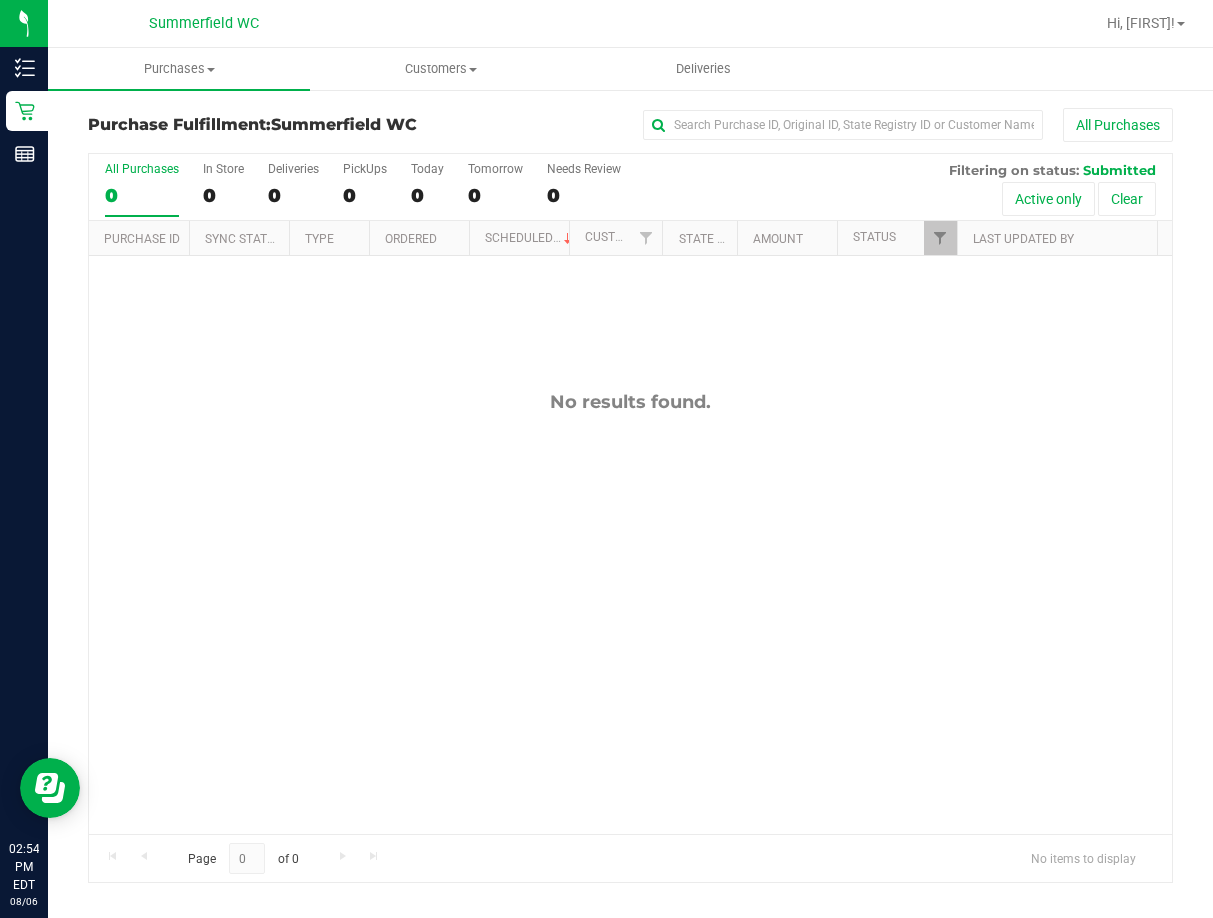click on "No results found." at bounding box center [630, 612] 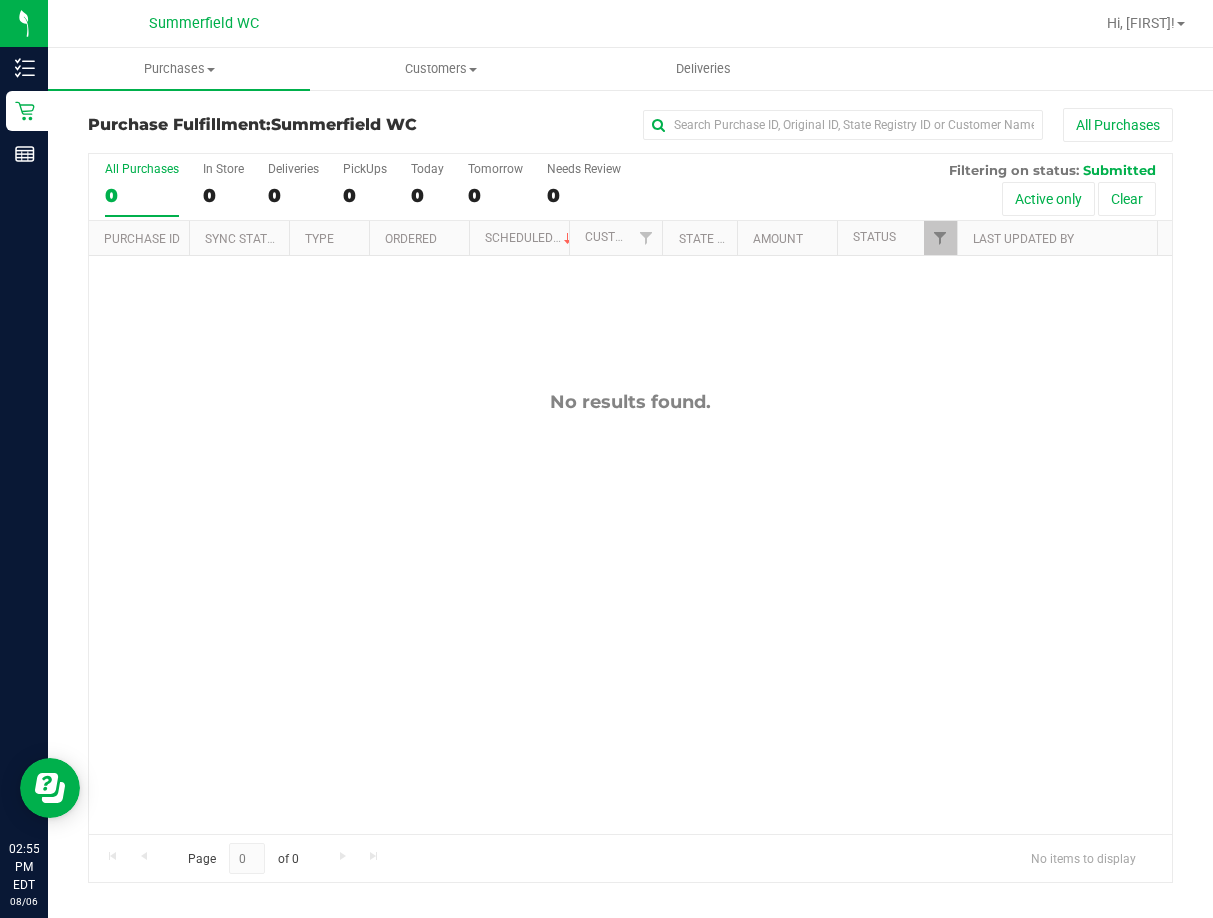 click on "No results found." at bounding box center [630, 612] 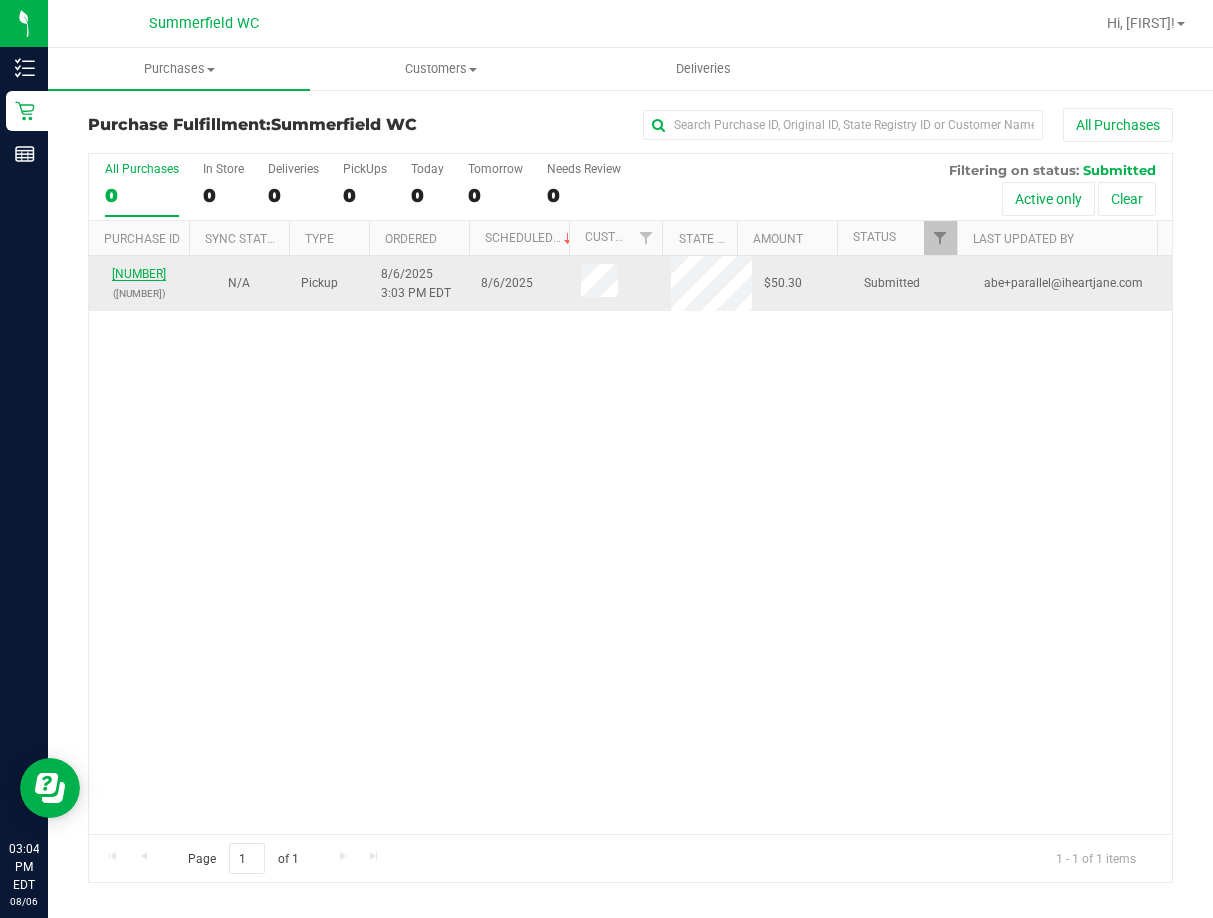 click on "[NUMBER]" at bounding box center (139, 274) 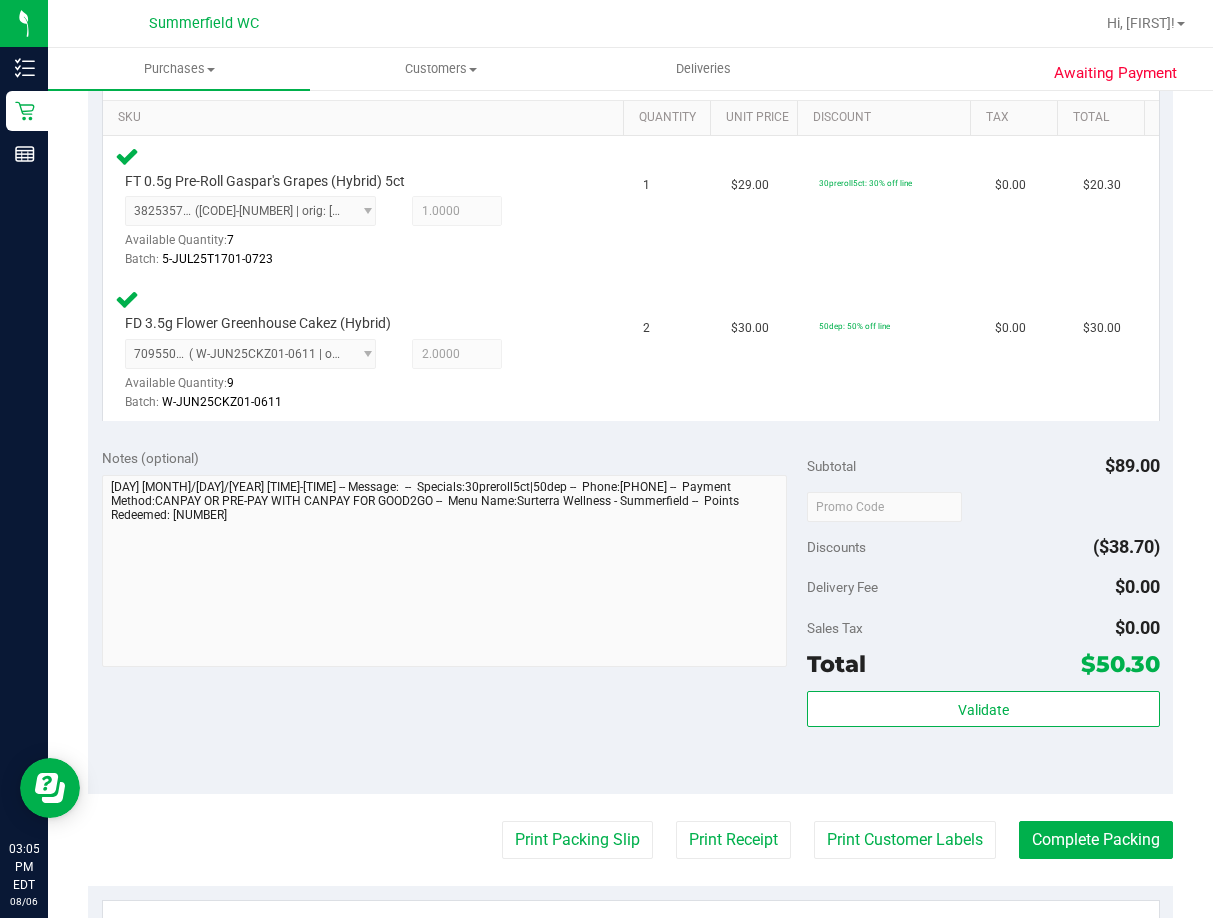 scroll, scrollTop: 600, scrollLeft: 0, axis: vertical 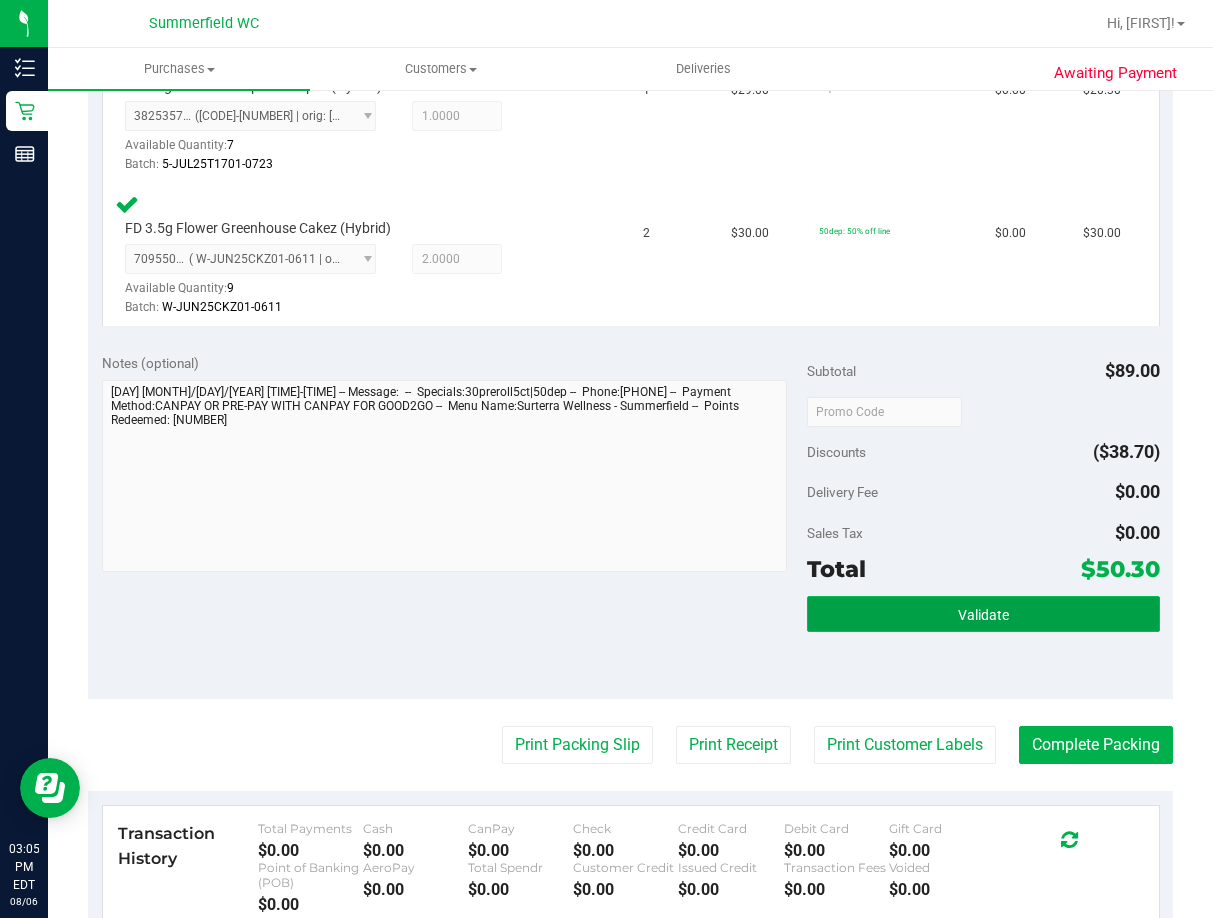 click on "Validate" at bounding box center [983, 615] 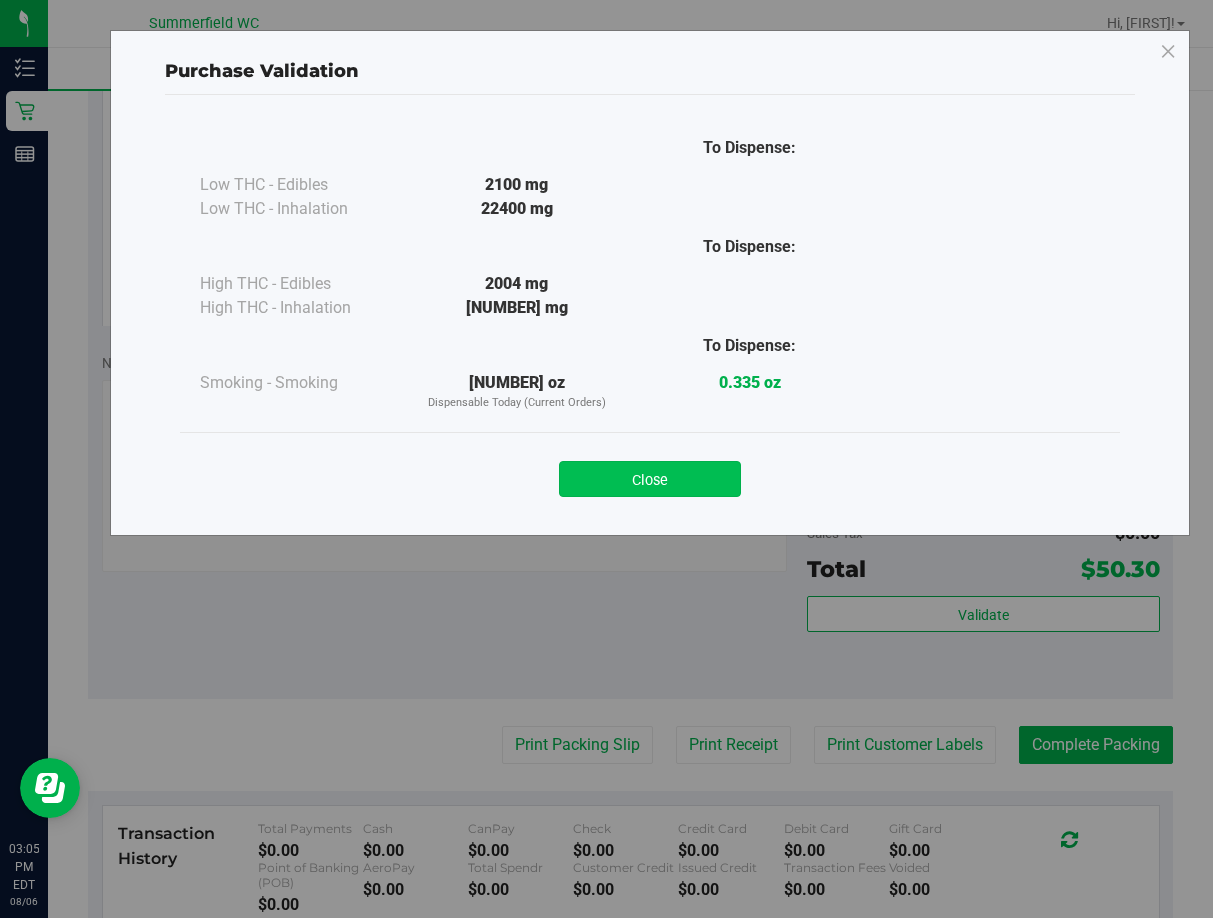 click on "Close" at bounding box center (650, 479) 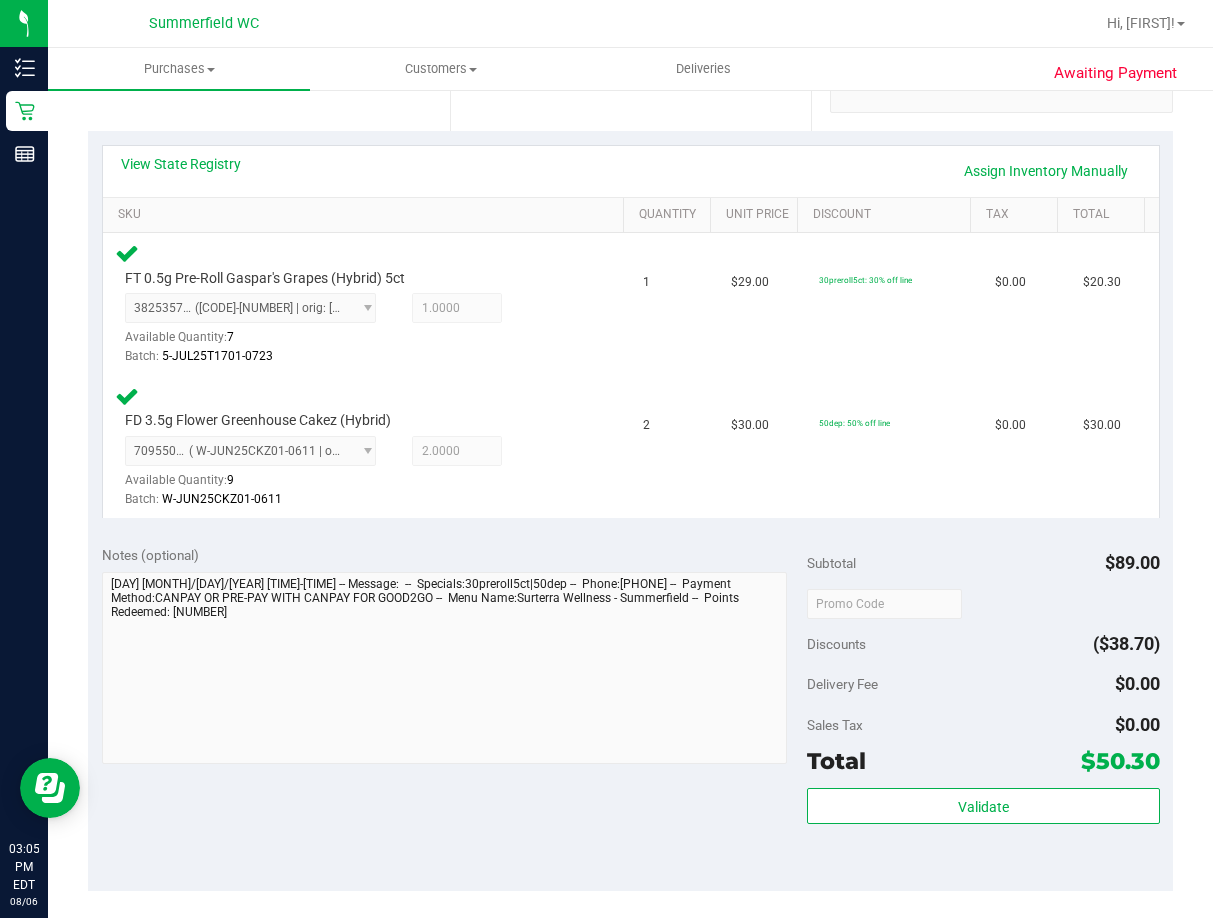 scroll, scrollTop: 0, scrollLeft: 0, axis: both 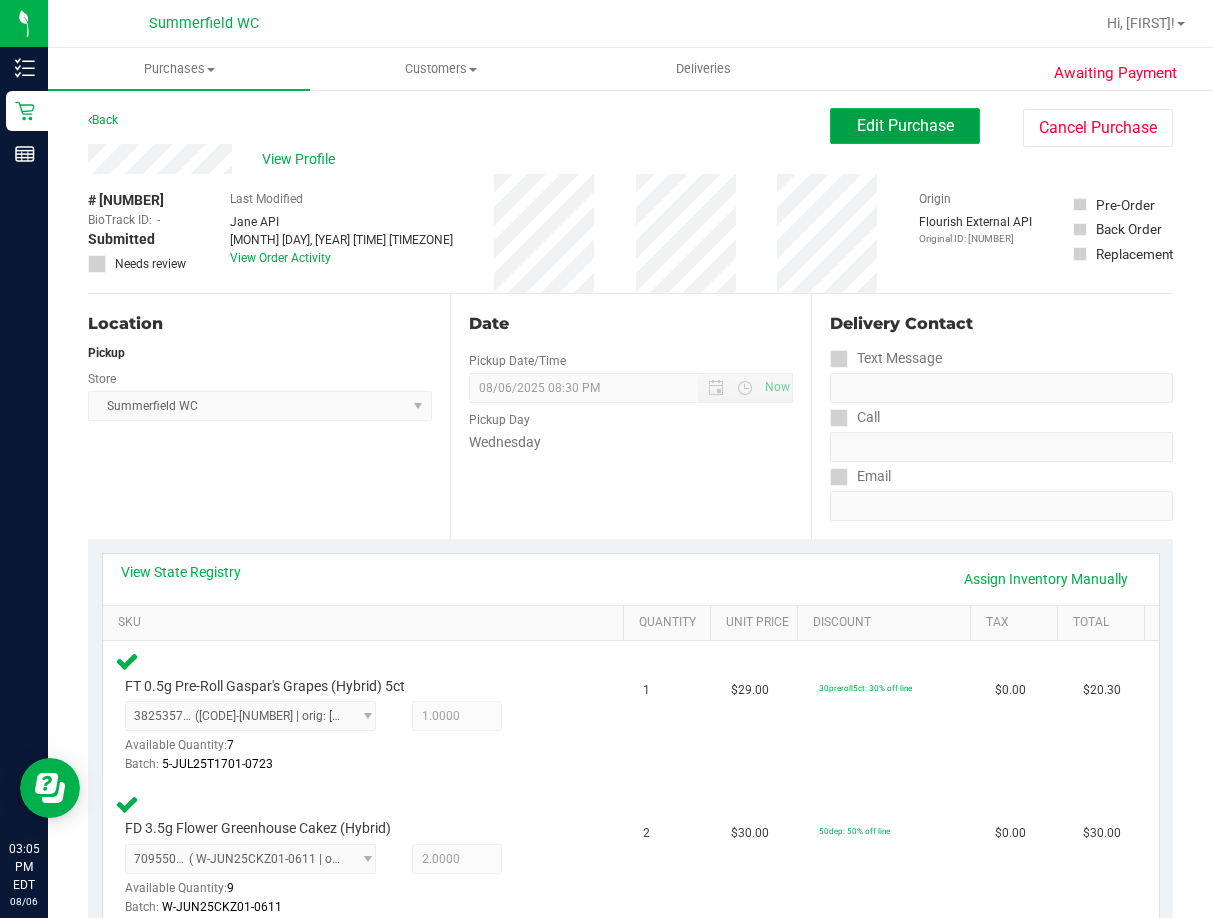 click on "Edit Purchase" at bounding box center [905, 125] 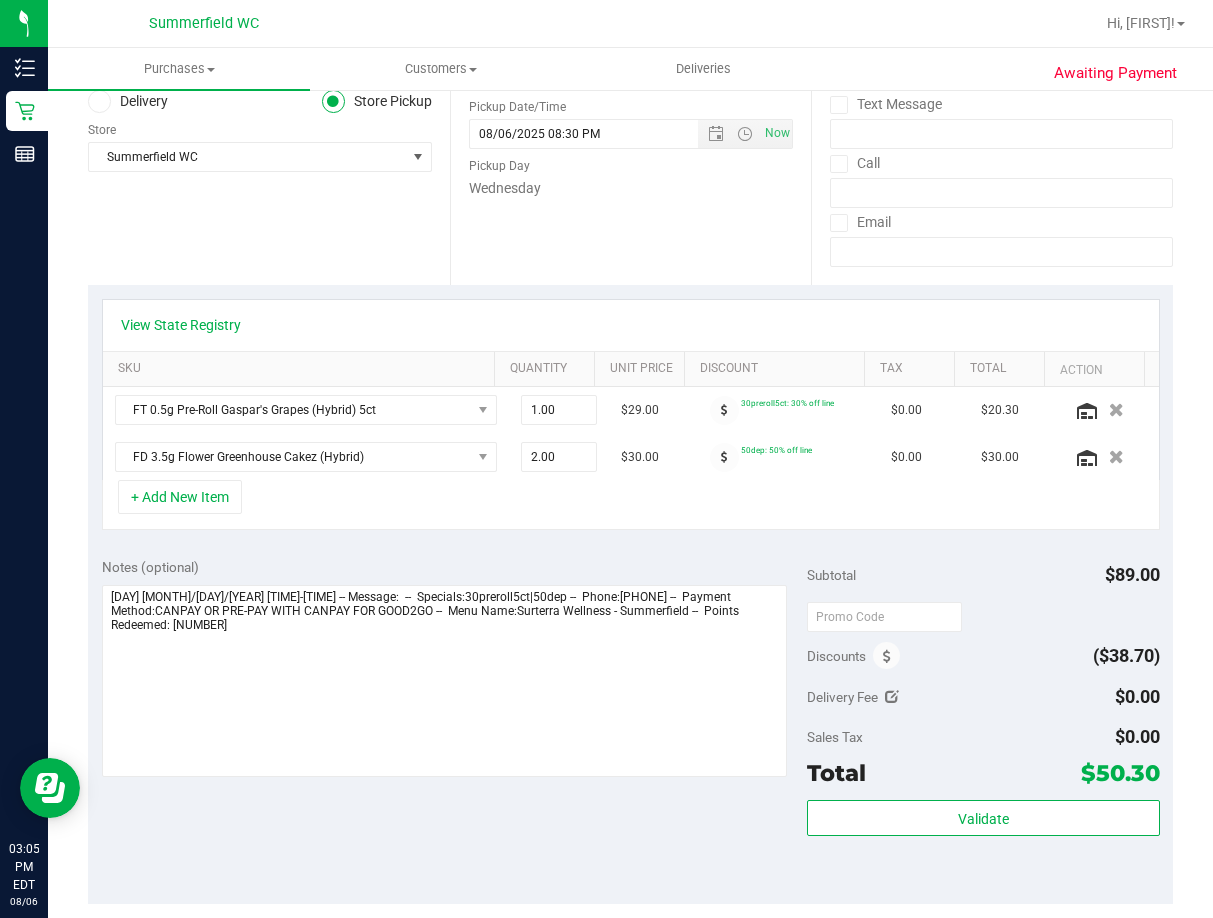 scroll, scrollTop: 300, scrollLeft: 0, axis: vertical 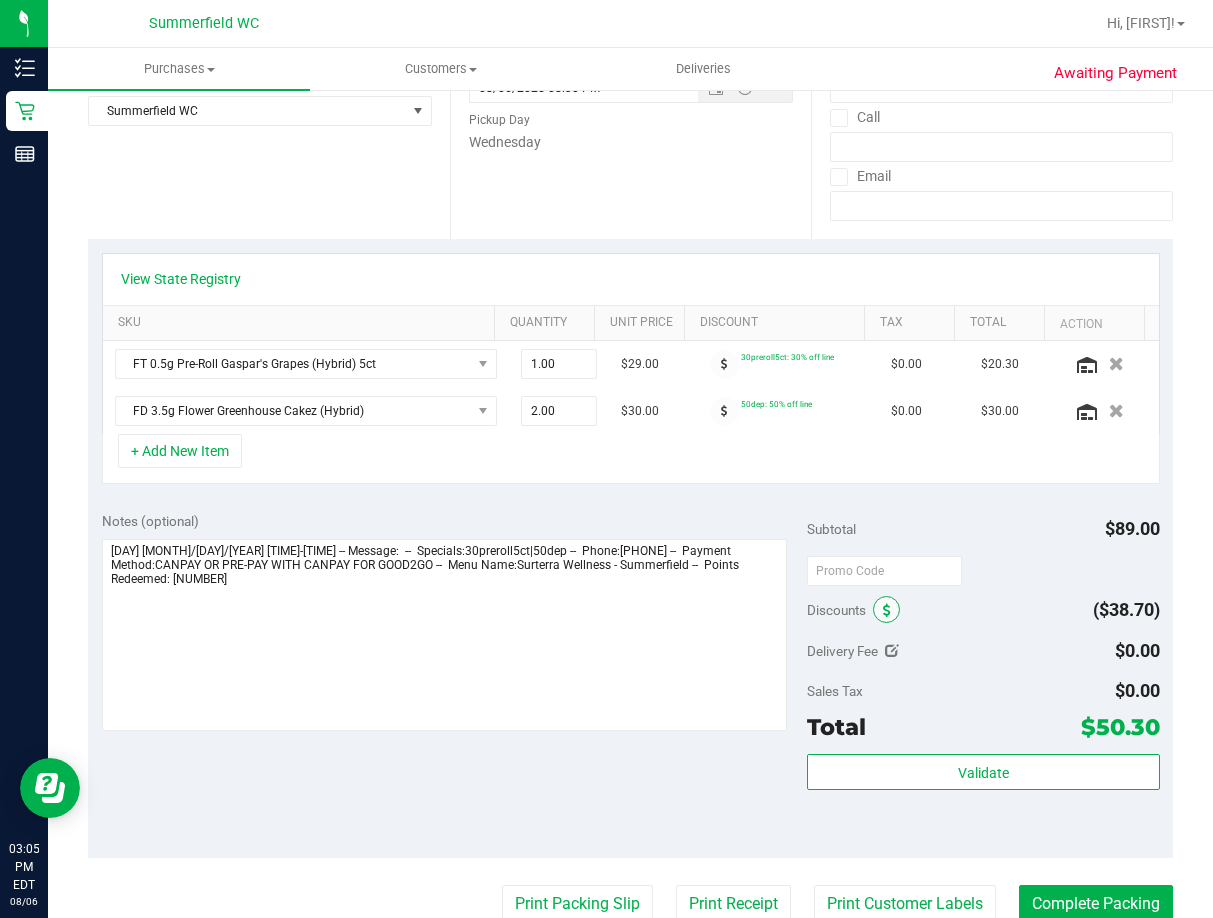 click at bounding box center [886, 609] 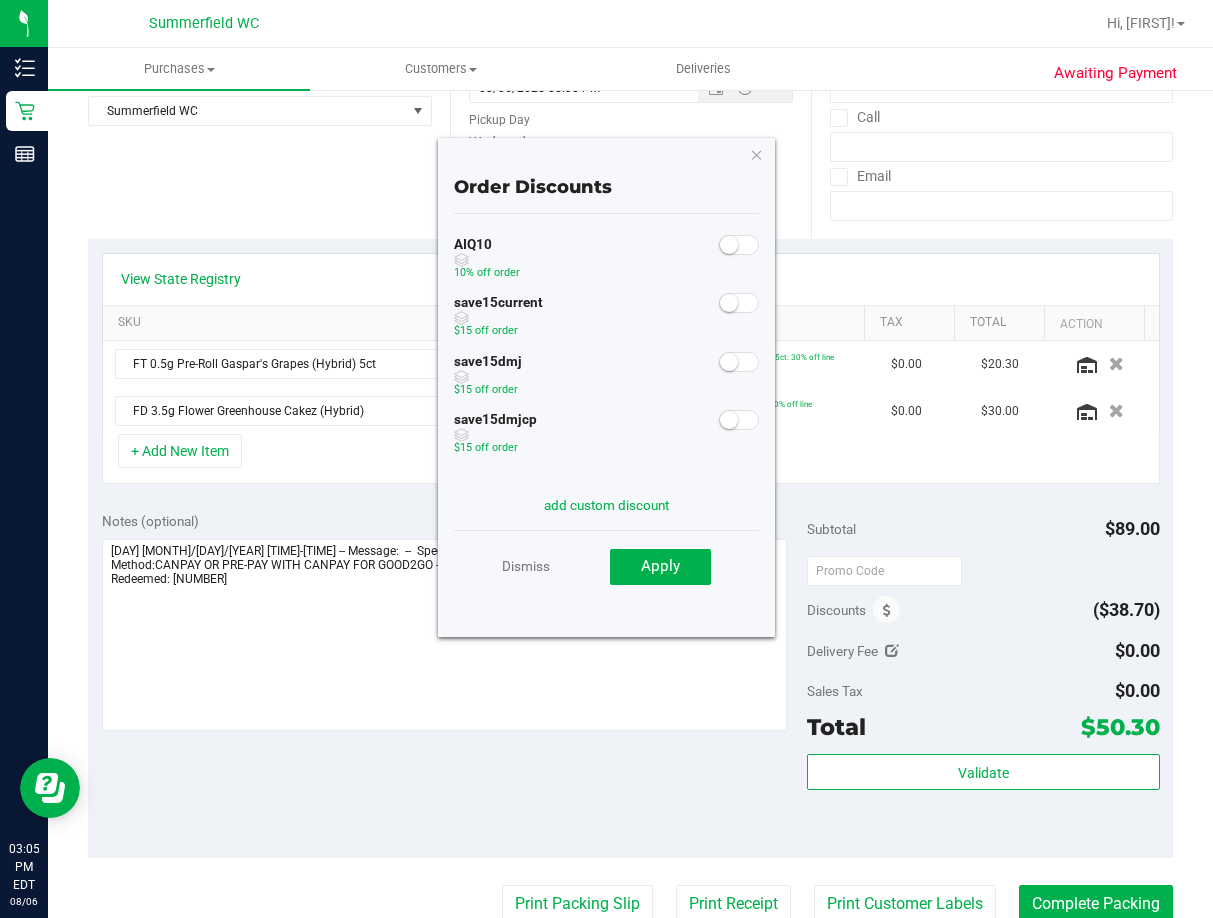 click at bounding box center [739, 245] 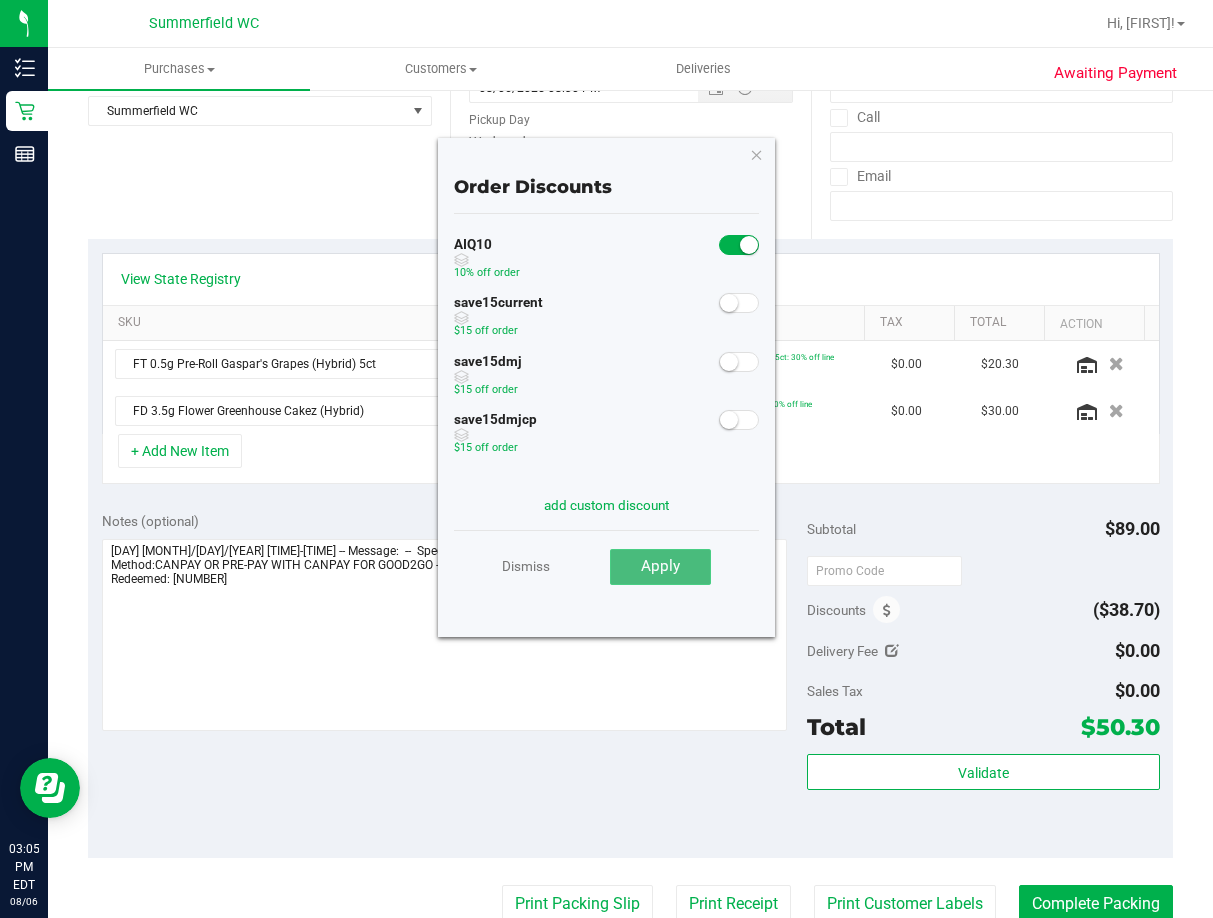 click on "Apply" at bounding box center (660, 566) 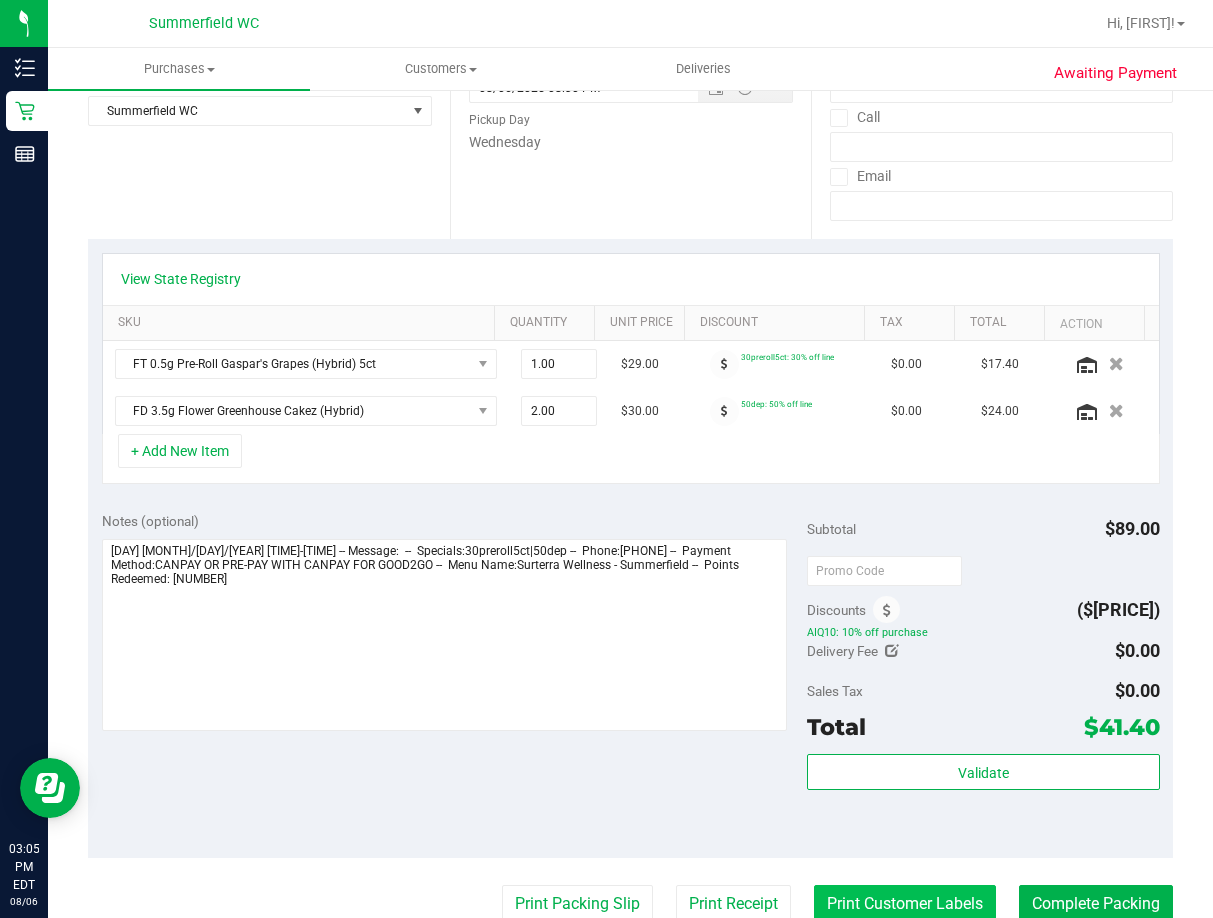 click on "Print Customer Labels" at bounding box center [905, 904] 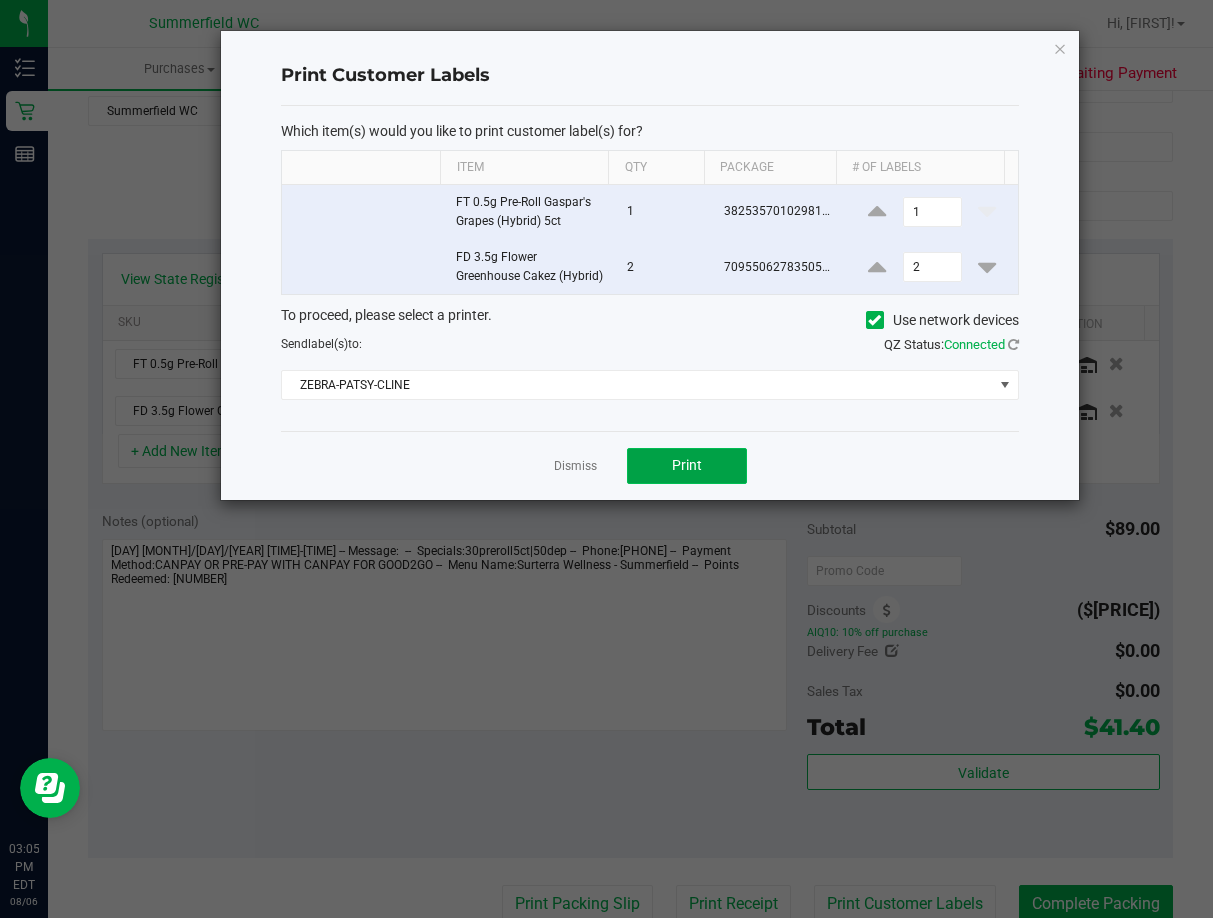 click on "Print" 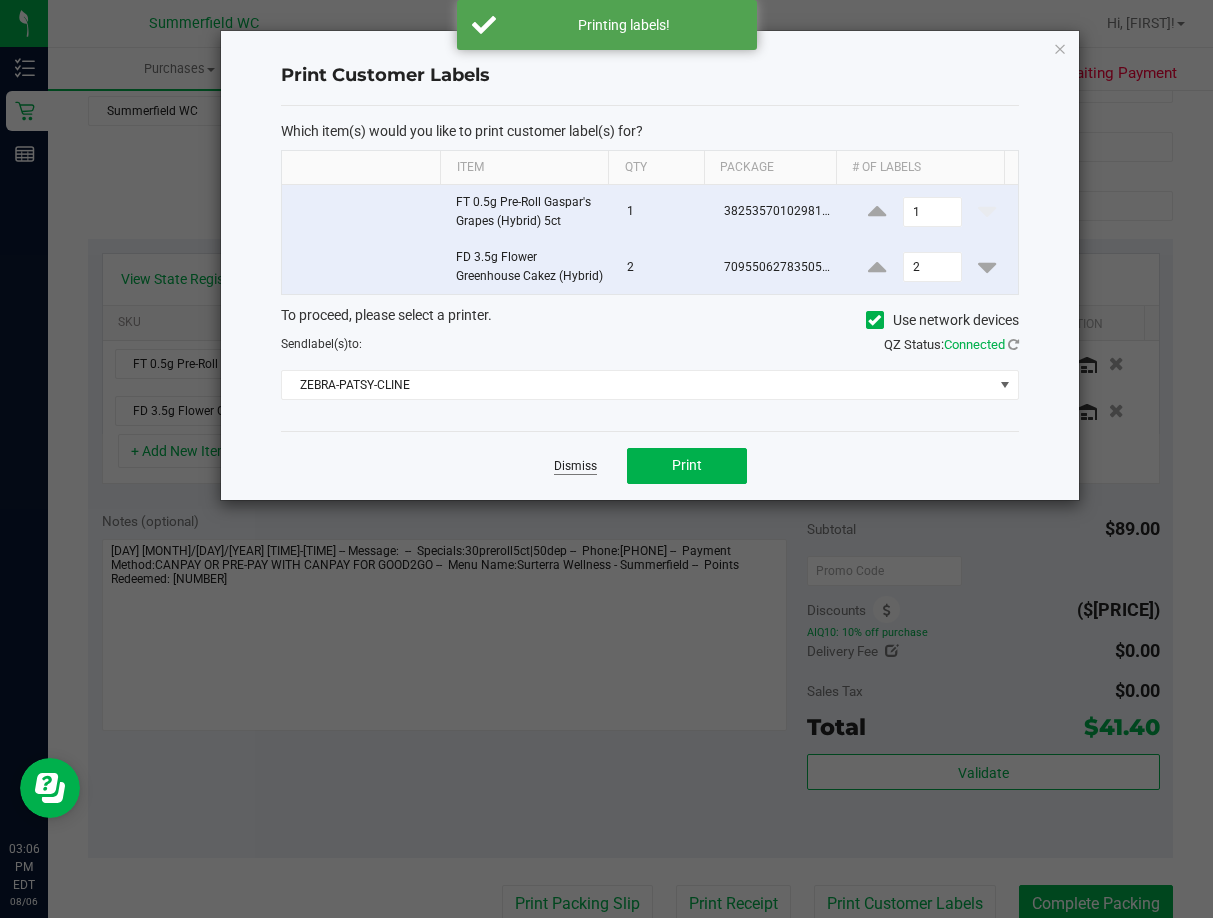 click on "Dismiss" 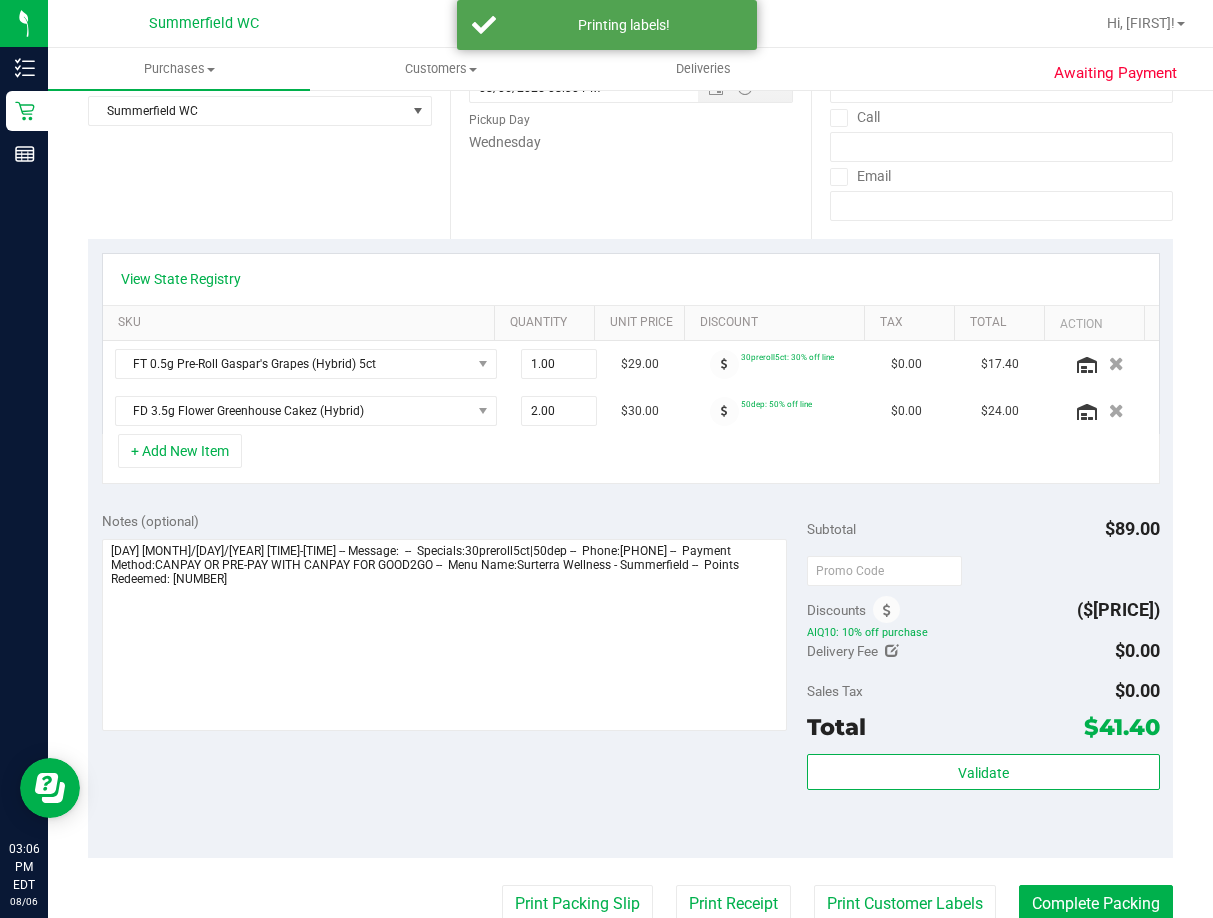 scroll, scrollTop: 305, scrollLeft: 0, axis: vertical 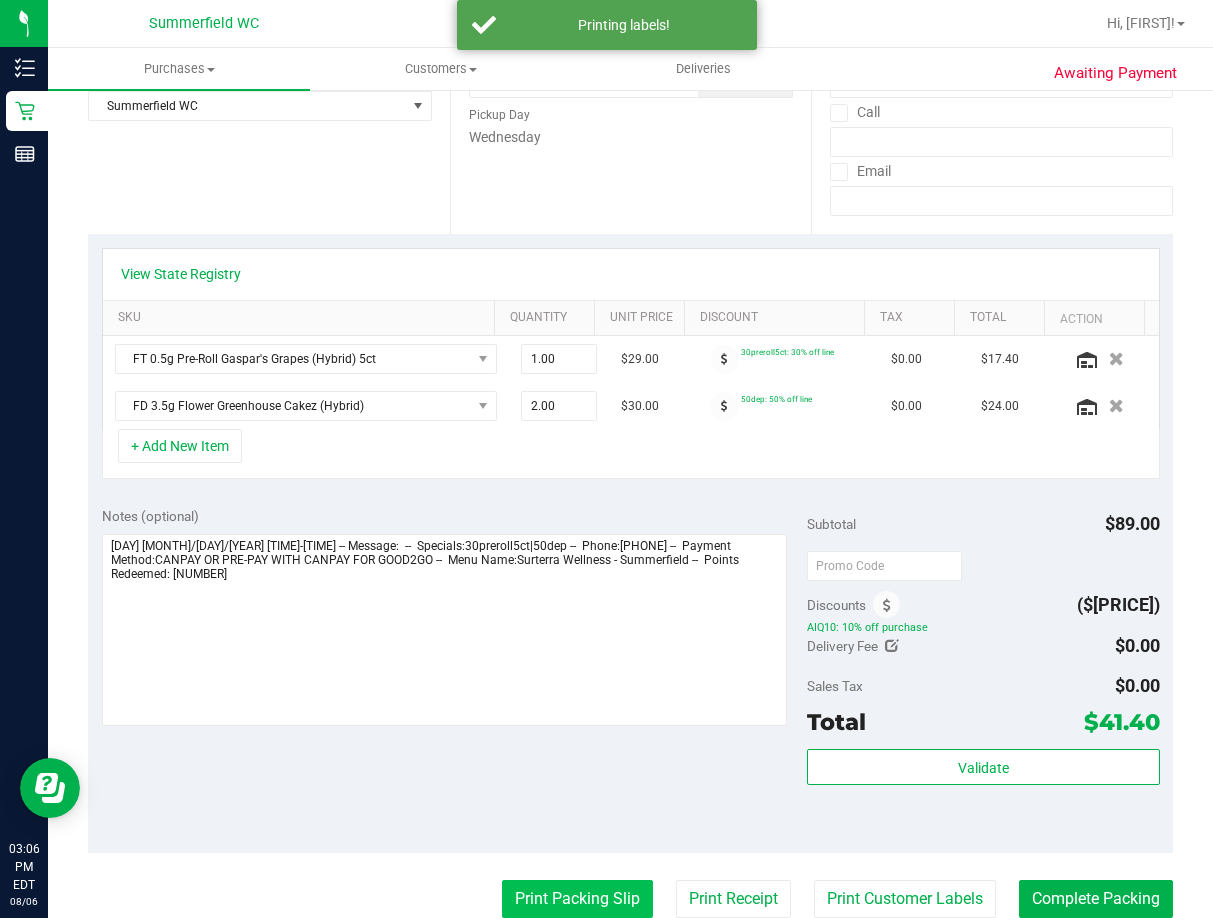 click on "Print Packing Slip" at bounding box center (577, 899) 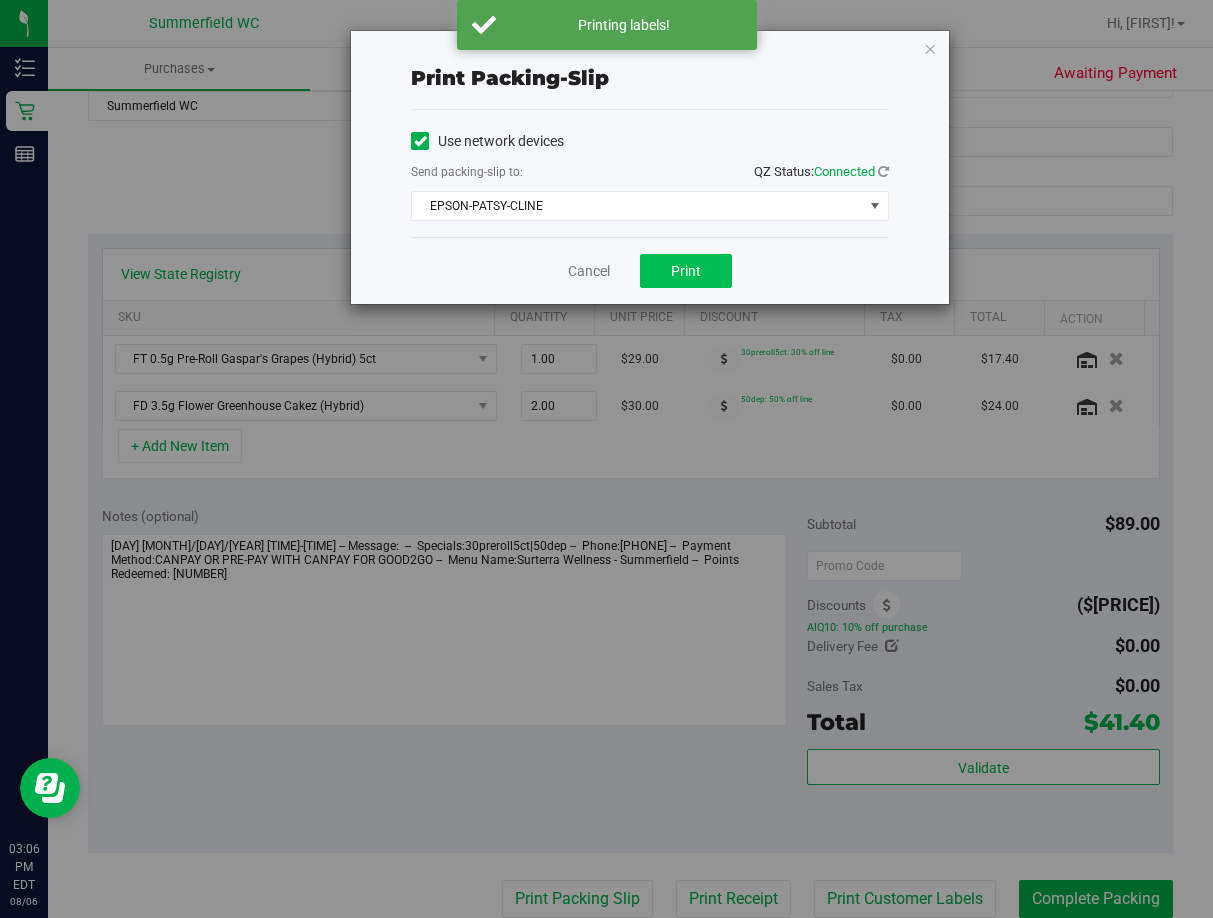 drag, startPoint x: 701, startPoint y: 243, endPoint x: 703, endPoint y: 254, distance: 11.18034 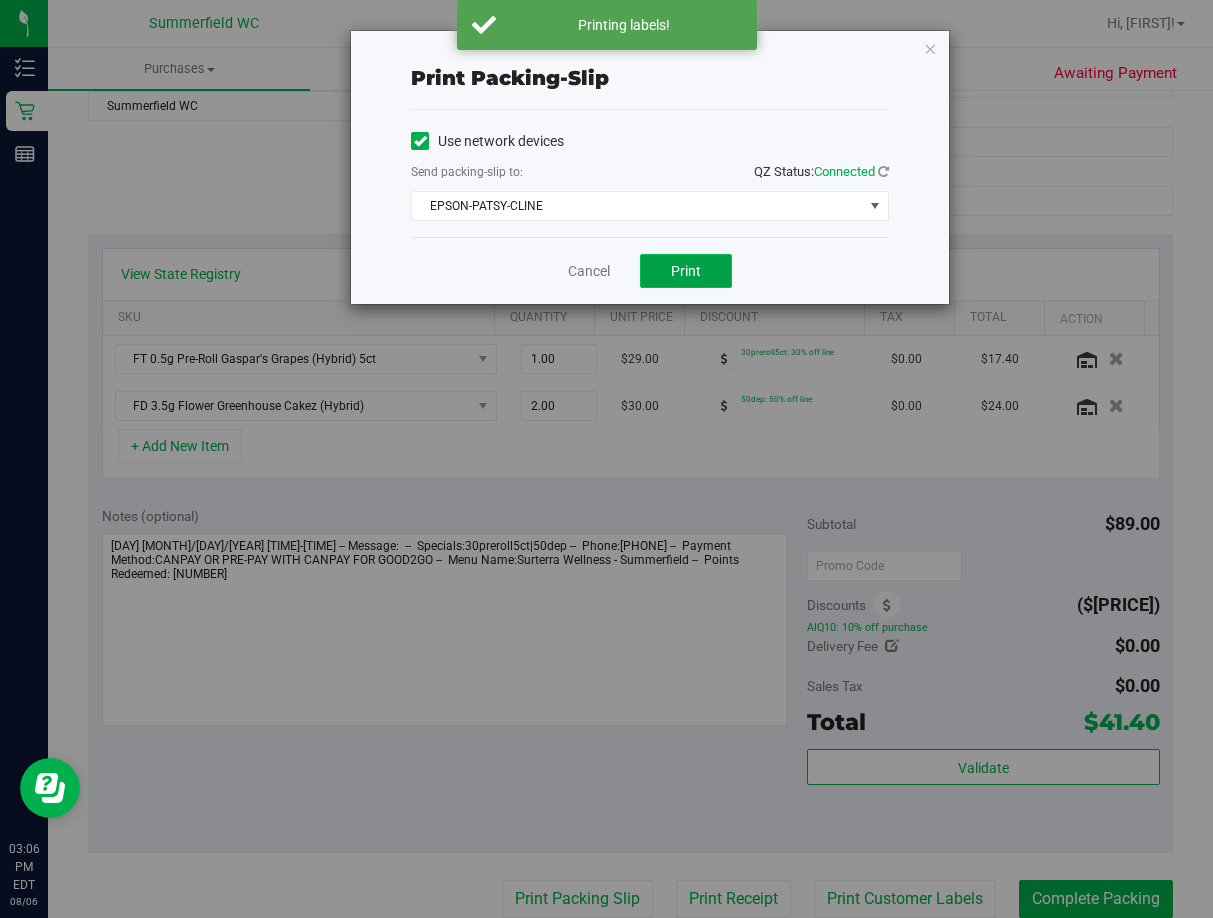 click on "Print" at bounding box center (686, 271) 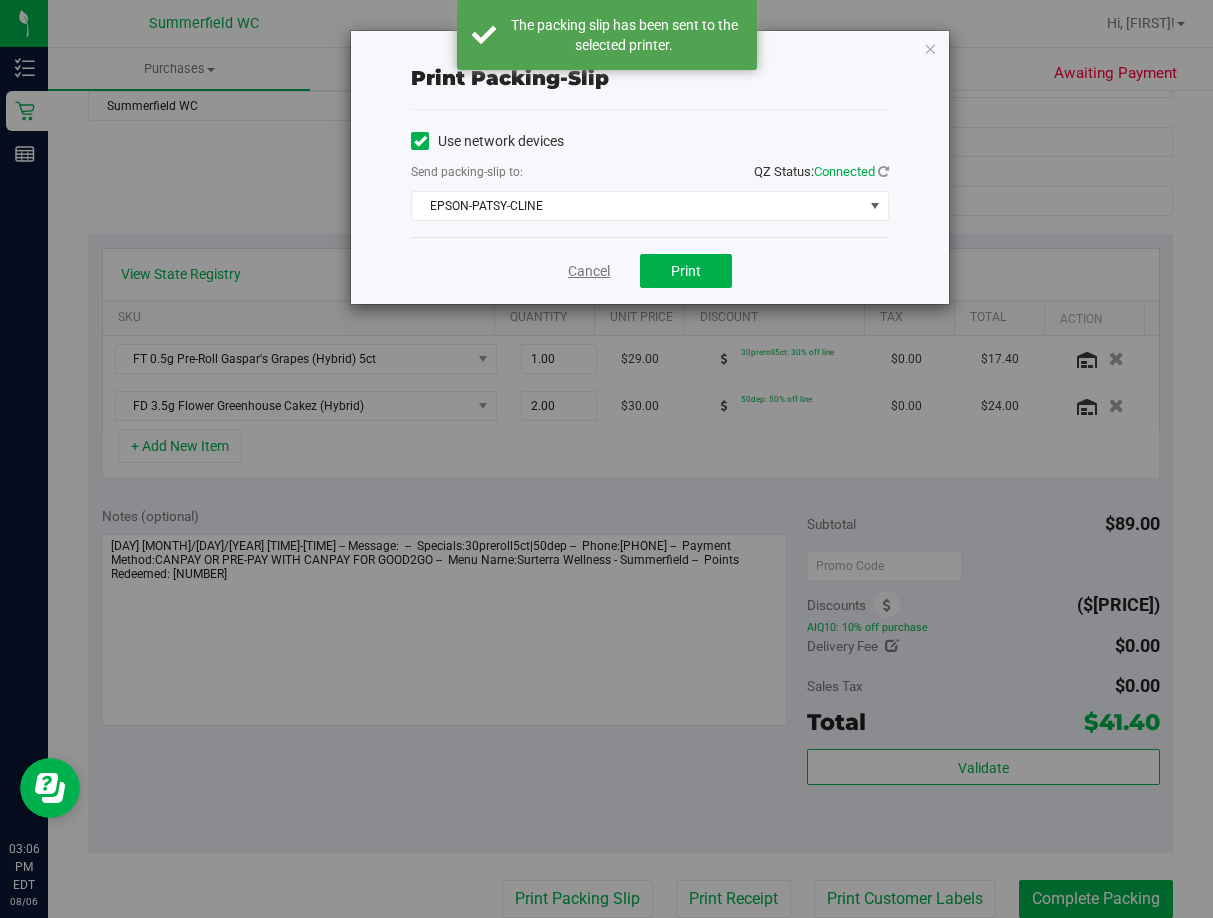 click on "Cancel" at bounding box center (589, 271) 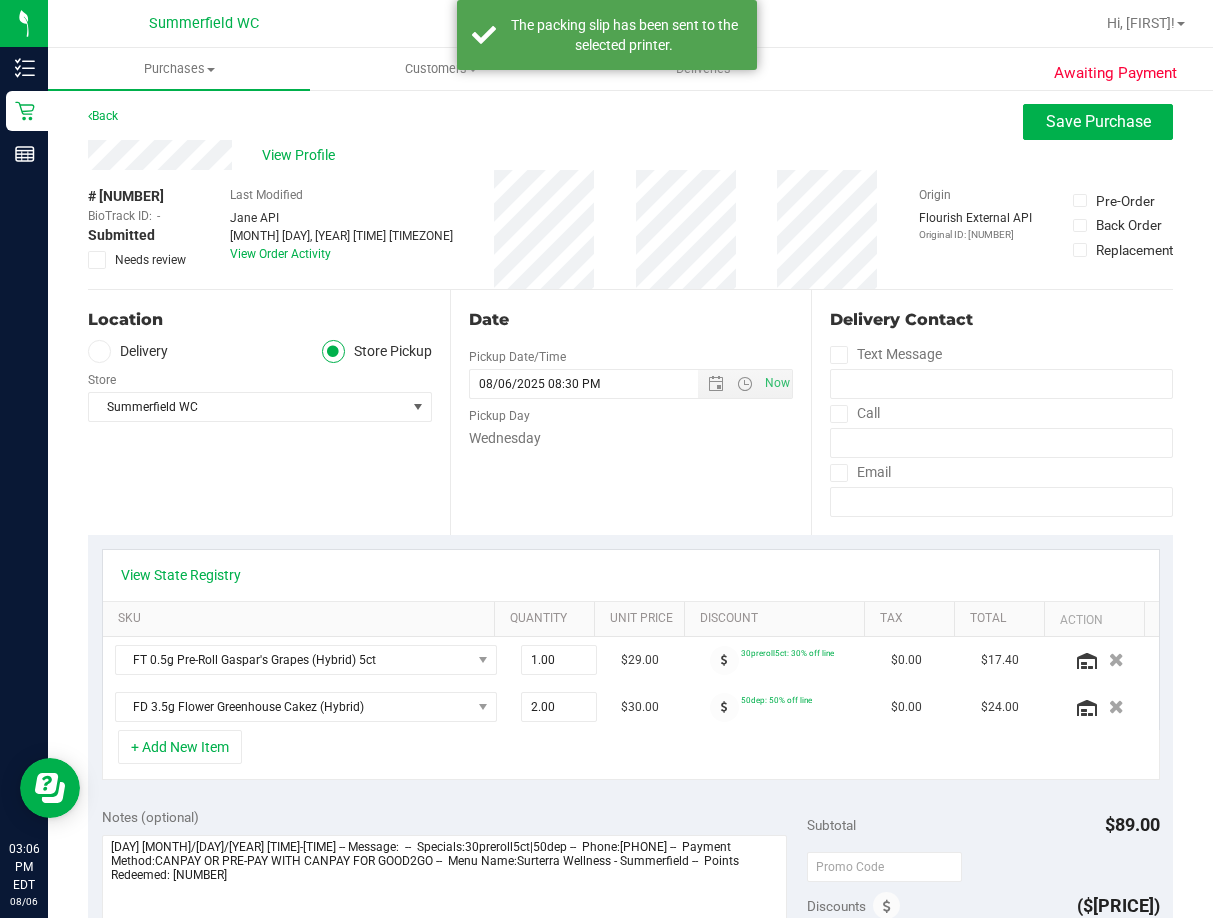scroll, scrollTop: 0, scrollLeft: 0, axis: both 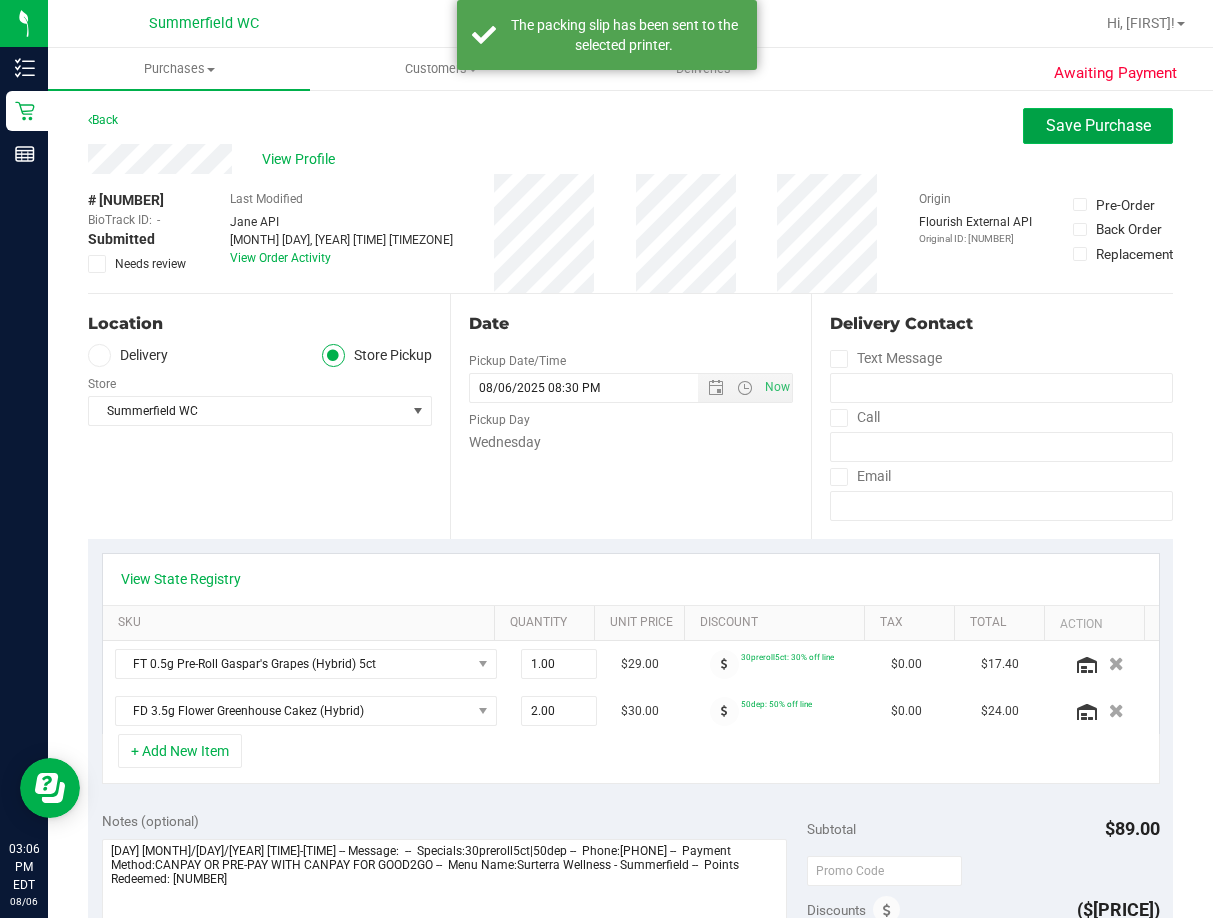 click on "Save Purchase" at bounding box center (1098, 125) 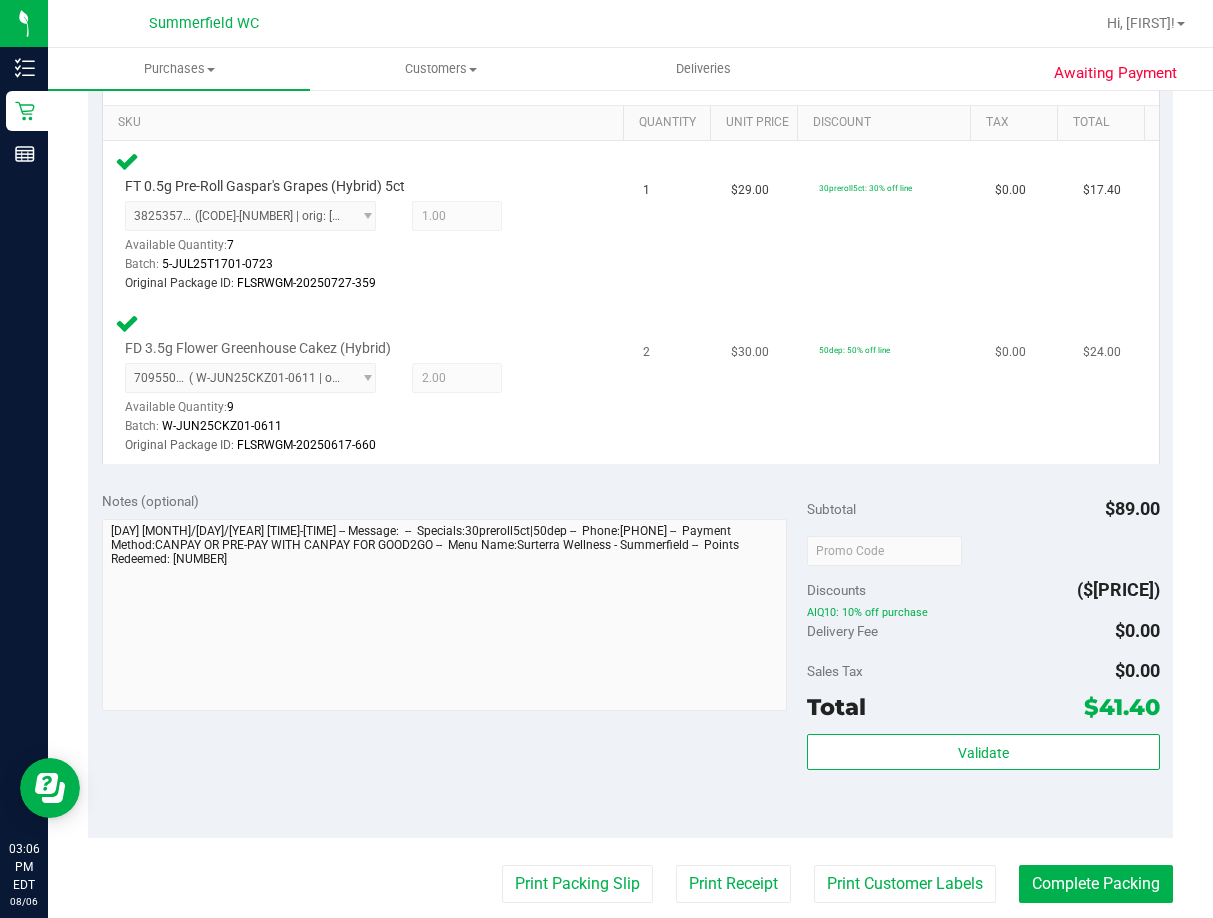 scroll, scrollTop: 600, scrollLeft: 0, axis: vertical 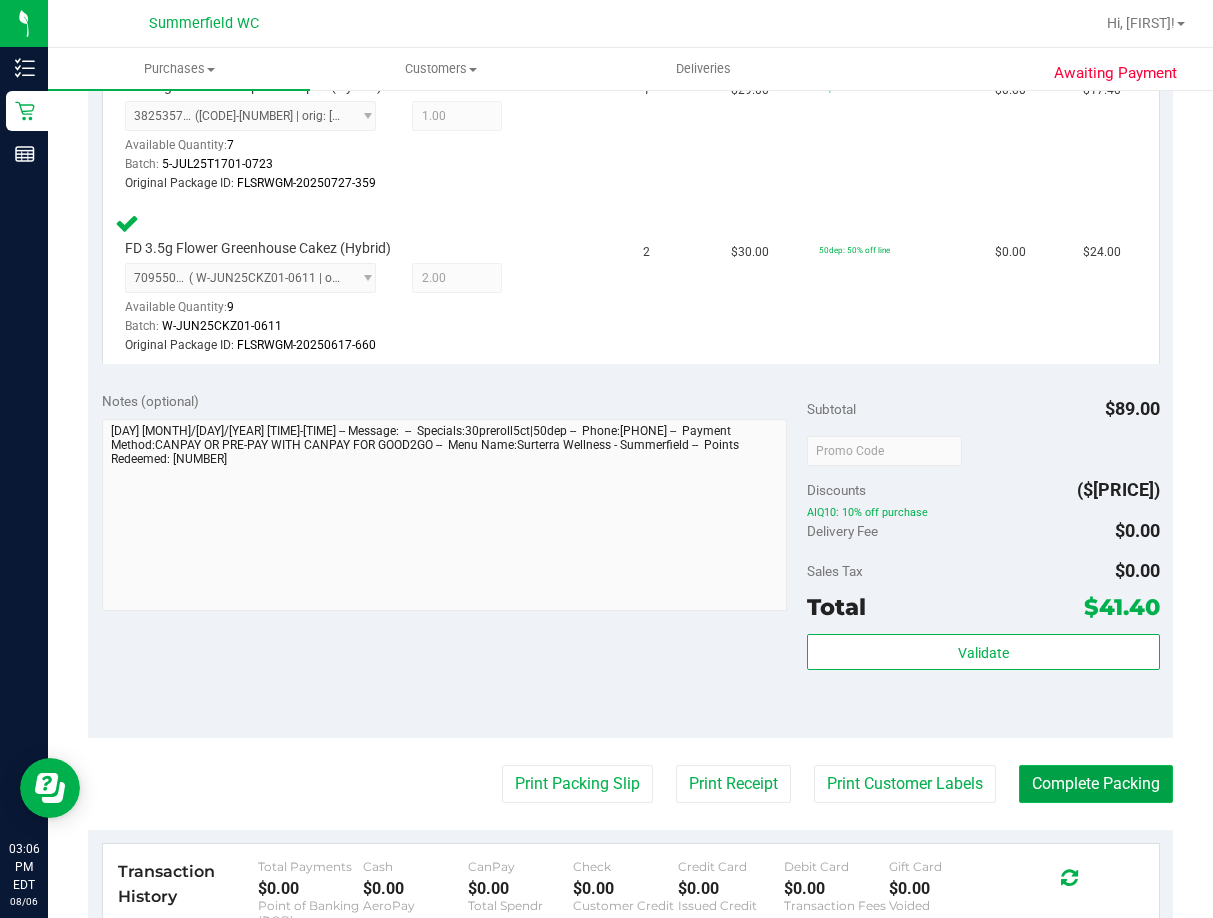 click on "Complete Packing" at bounding box center [1096, 784] 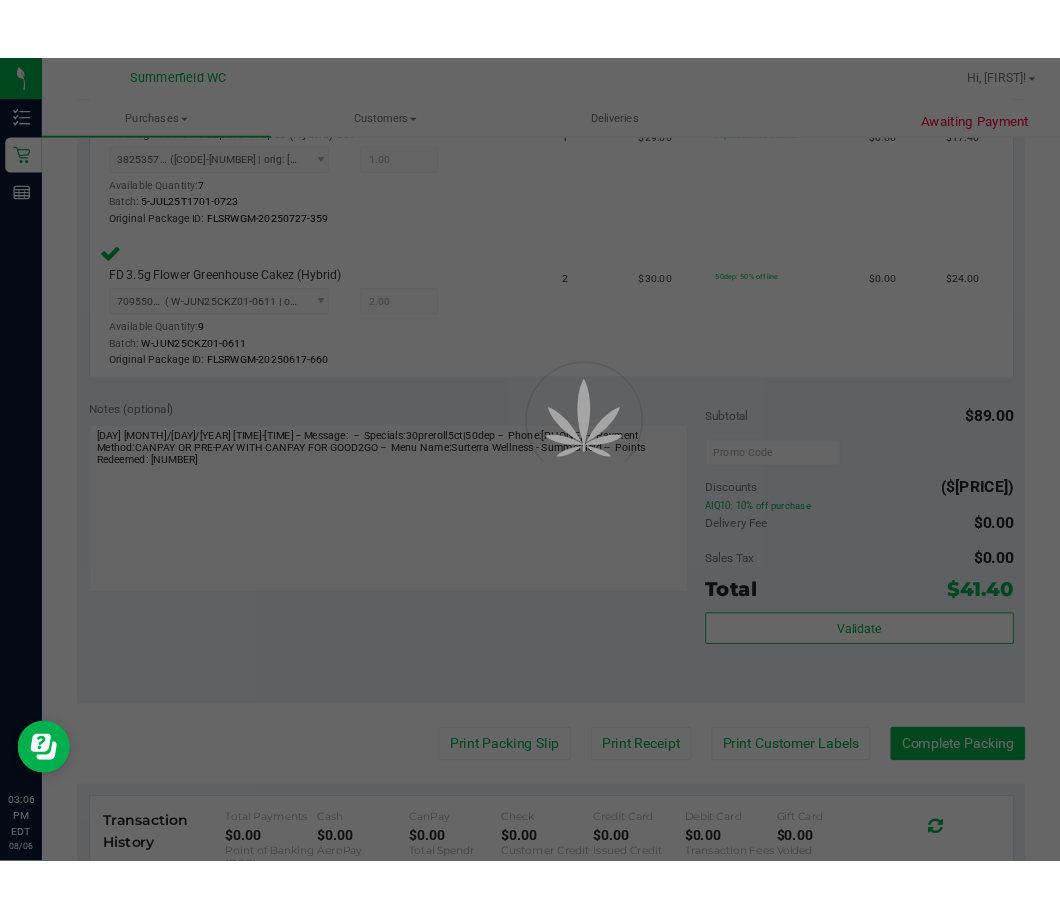 scroll, scrollTop: 0, scrollLeft: 0, axis: both 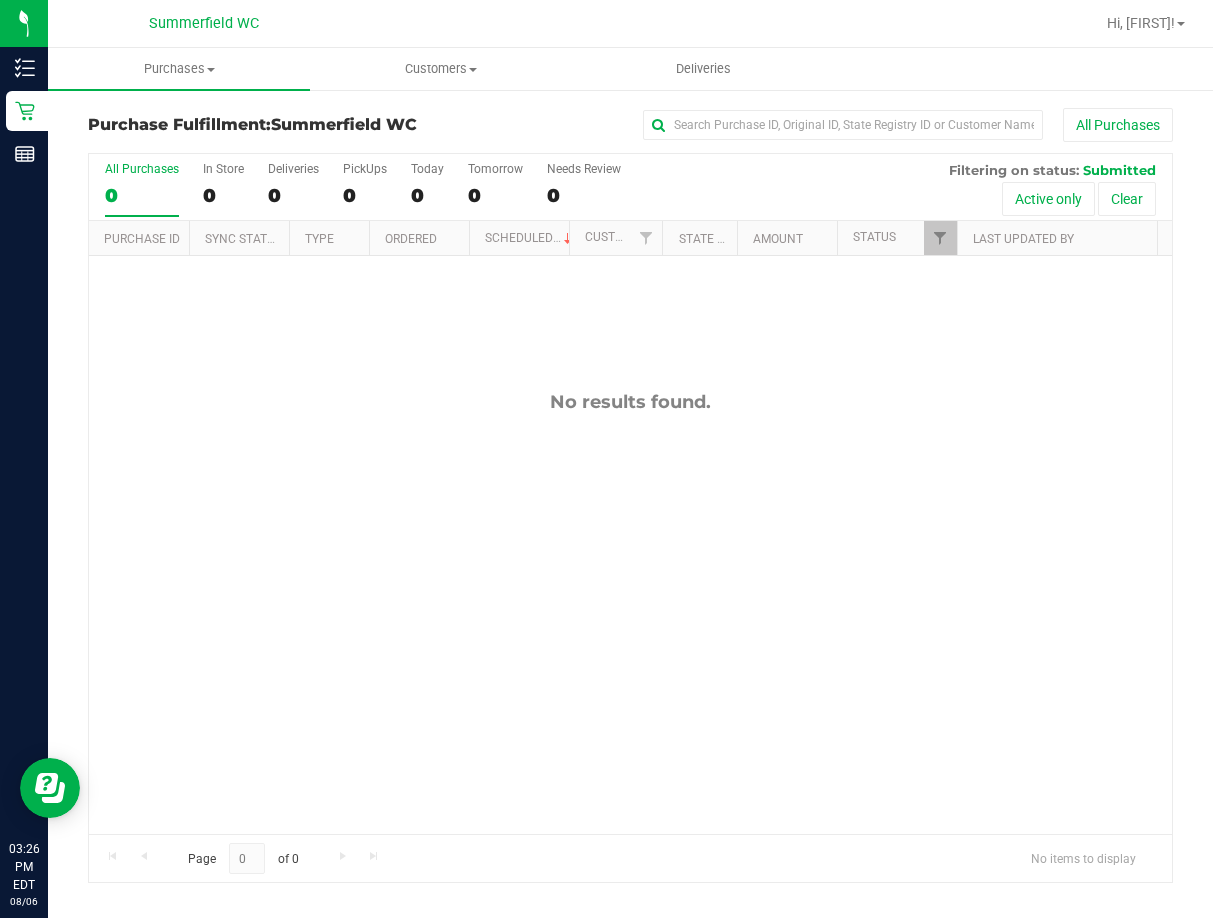drag, startPoint x: 533, startPoint y: 548, endPoint x: 386, endPoint y: 571, distance: 148.78844 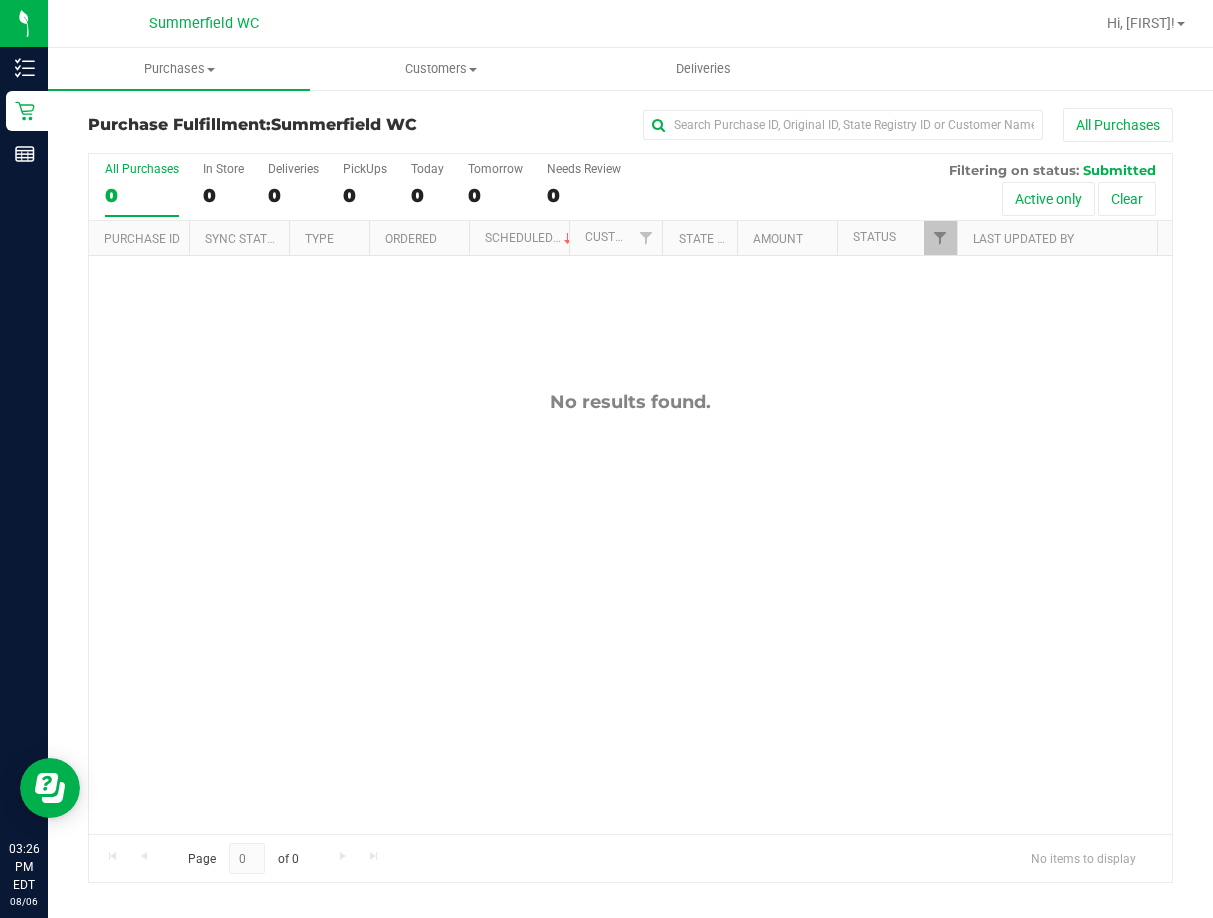 click on "No results found." at bounding box center (630, 612) 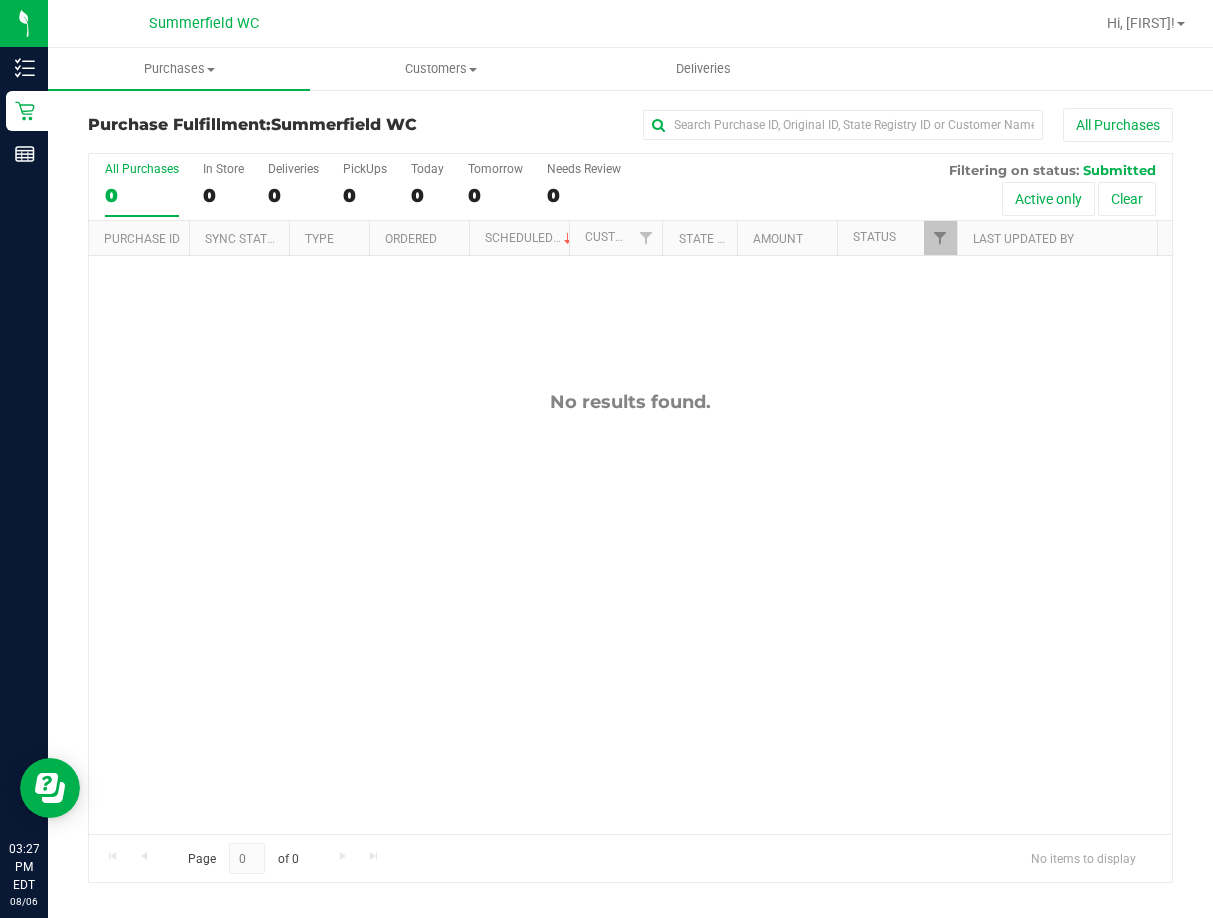 click on "No results found." at bounding box center [630, 612] 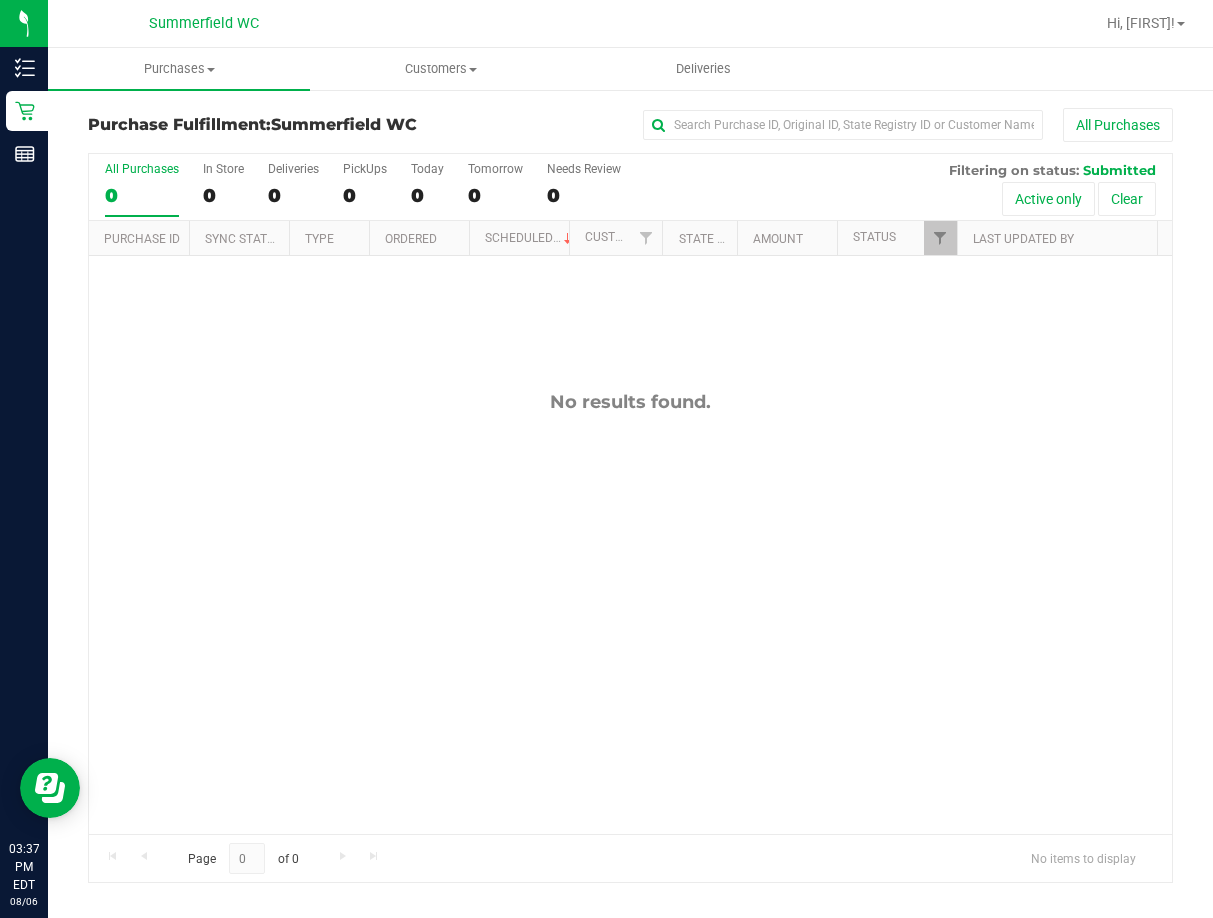 click on "No results found." at bounding box center (630, 612) 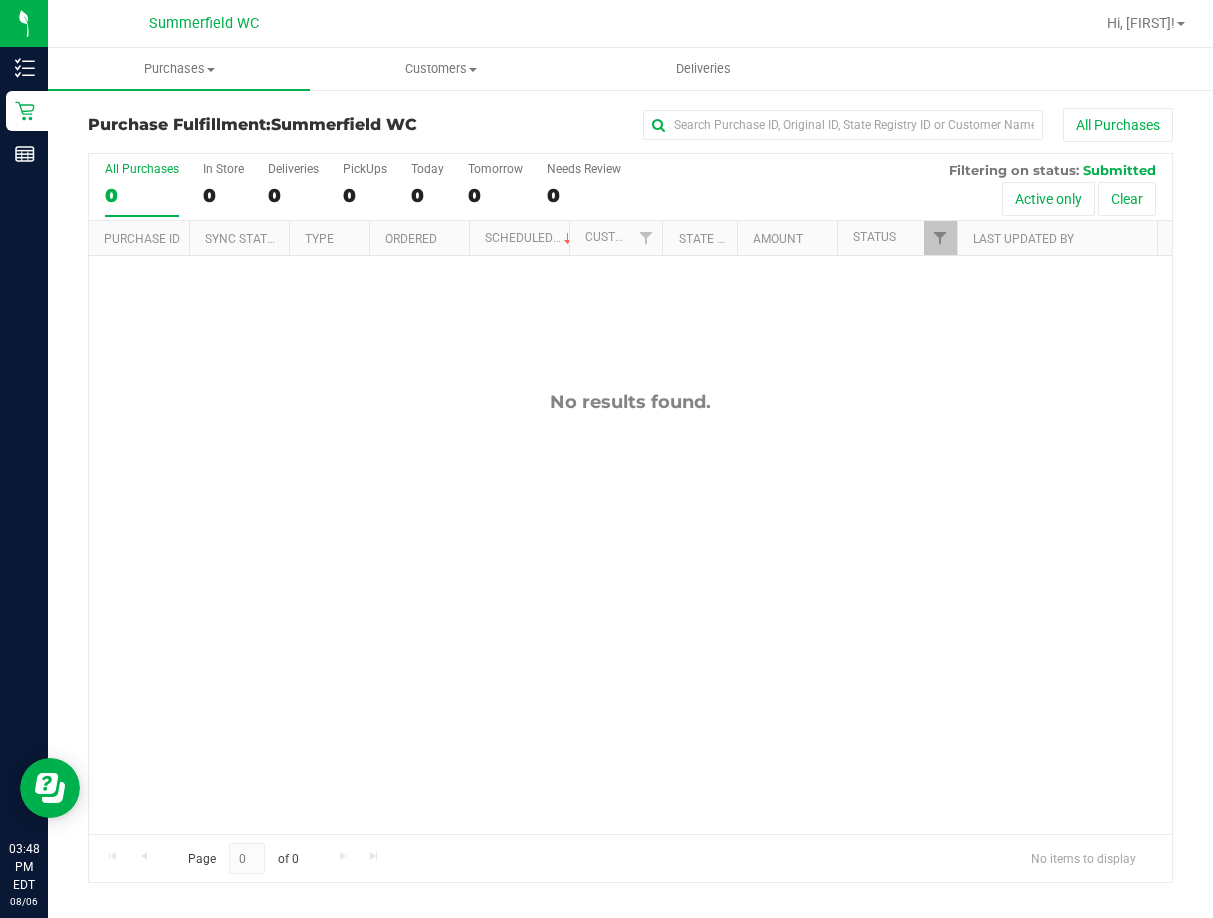 click on "No results found." at bounding box center [630, 612] 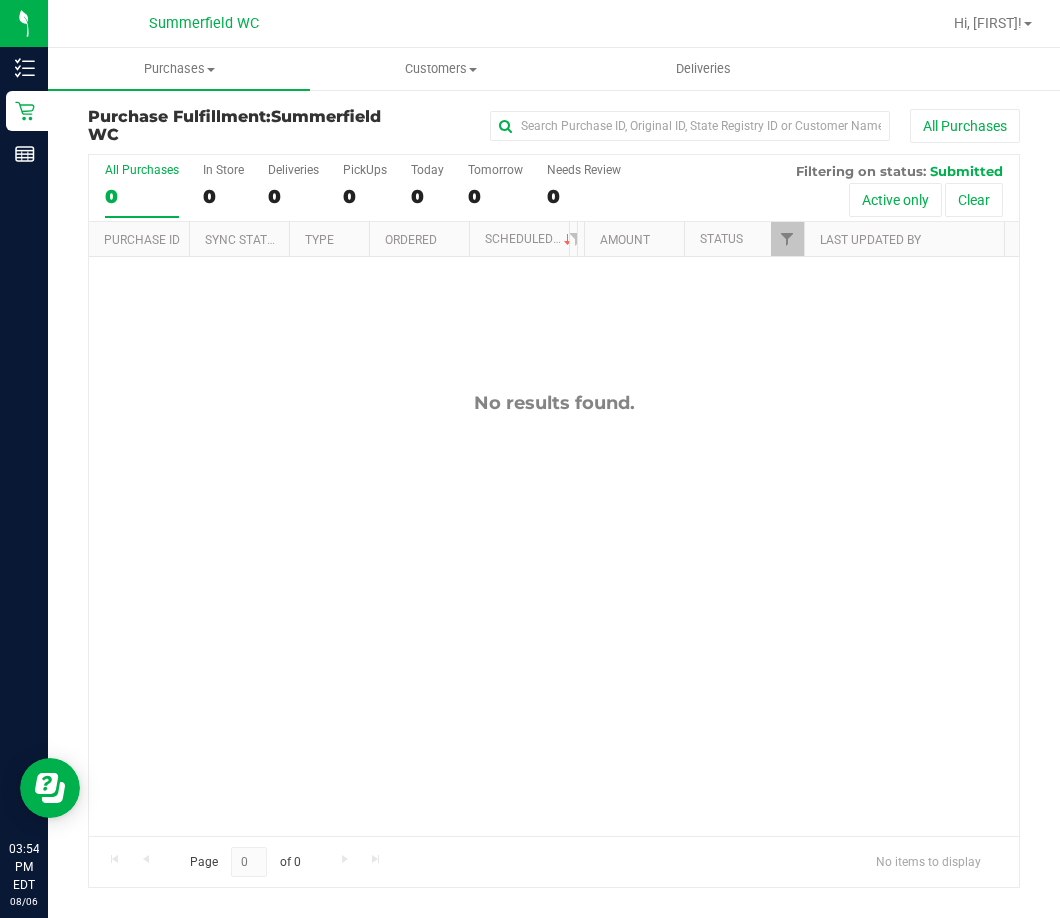 click on "No results found." at bounding box center [554, 613] 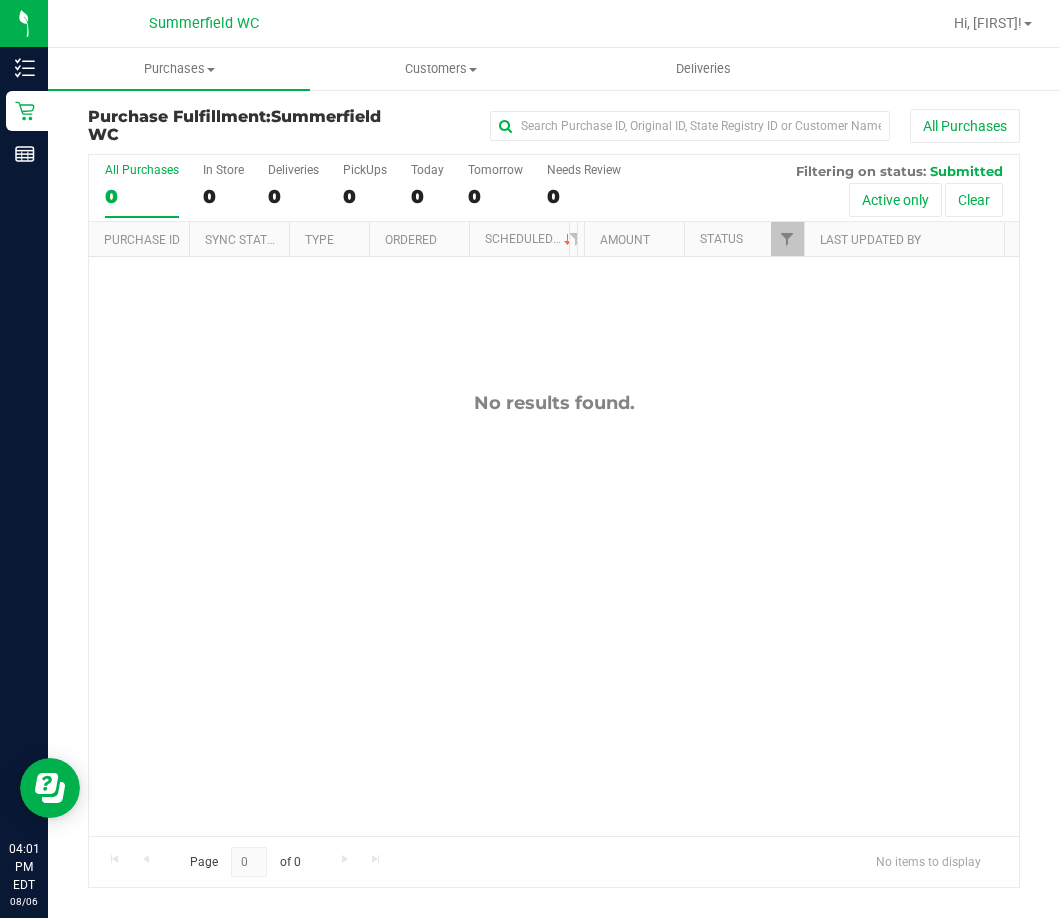click on "No results found." at bounding box center [554, 613] 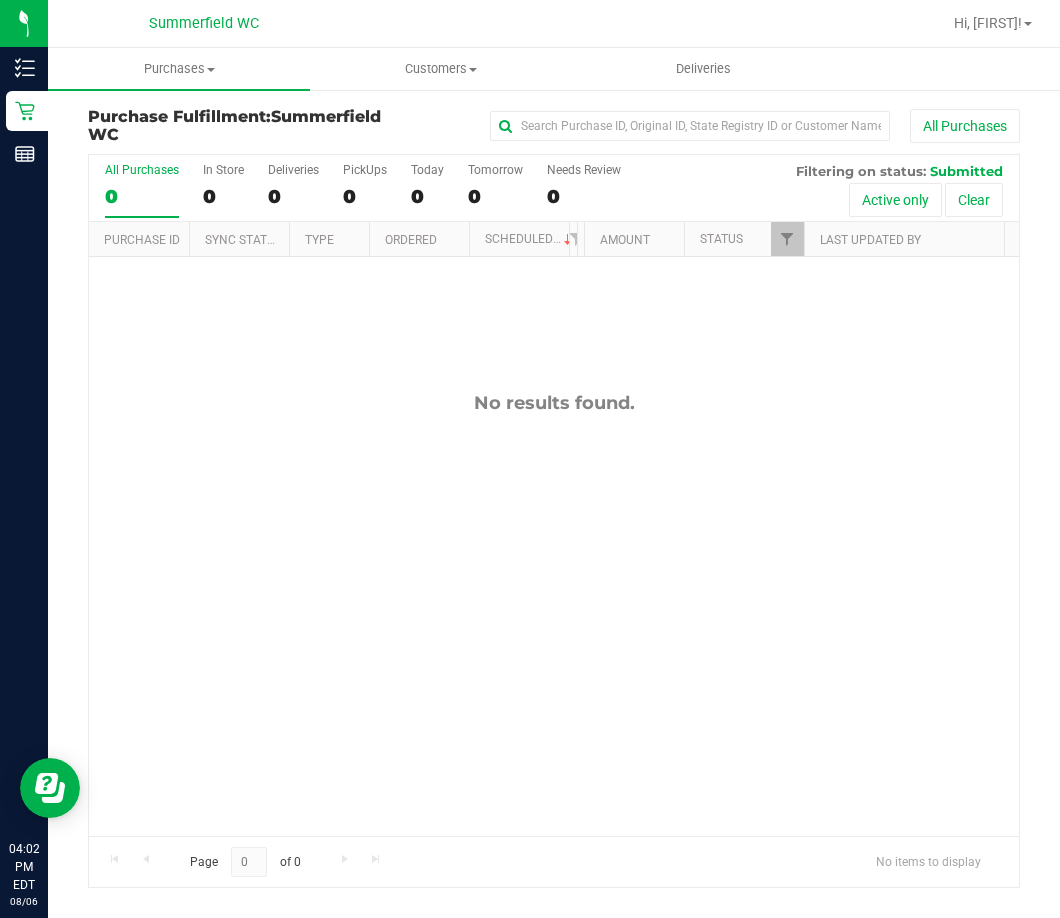 click on "No results found." at bounding box center (554, 613) 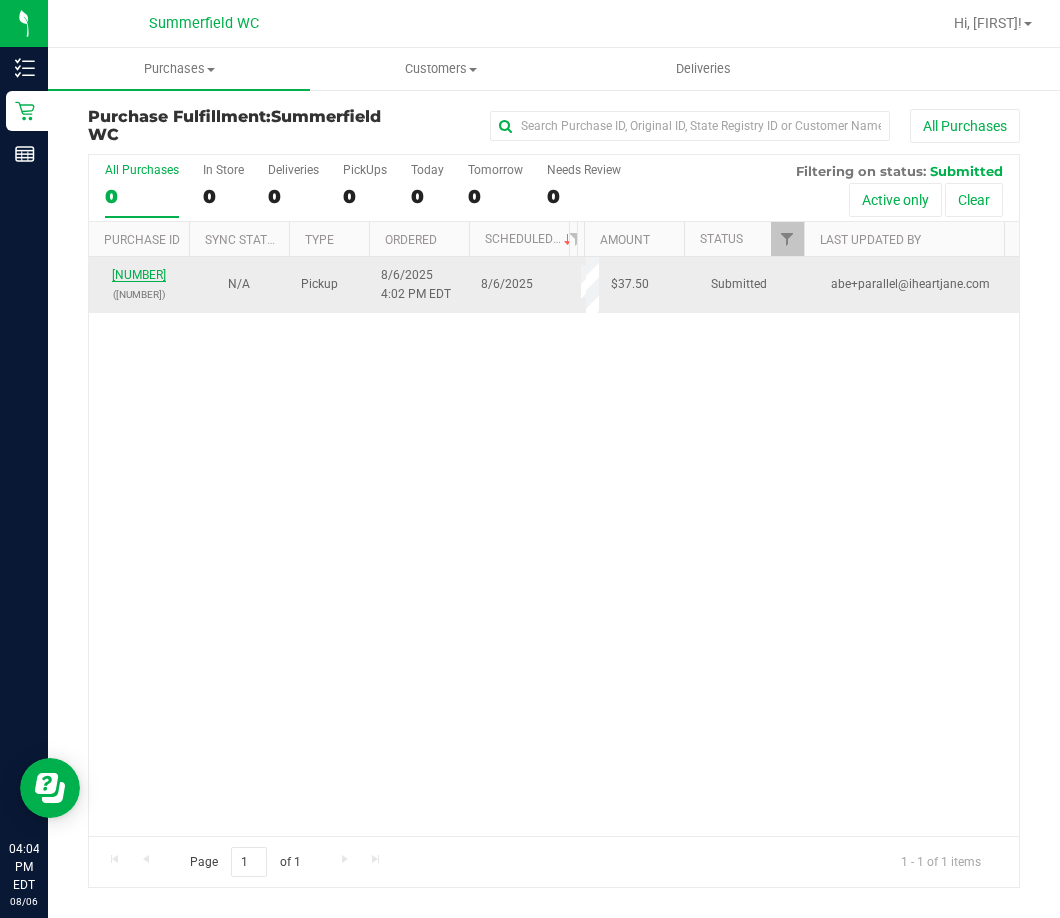 click on "[NUMBER]" at bounding box center [139, 275] 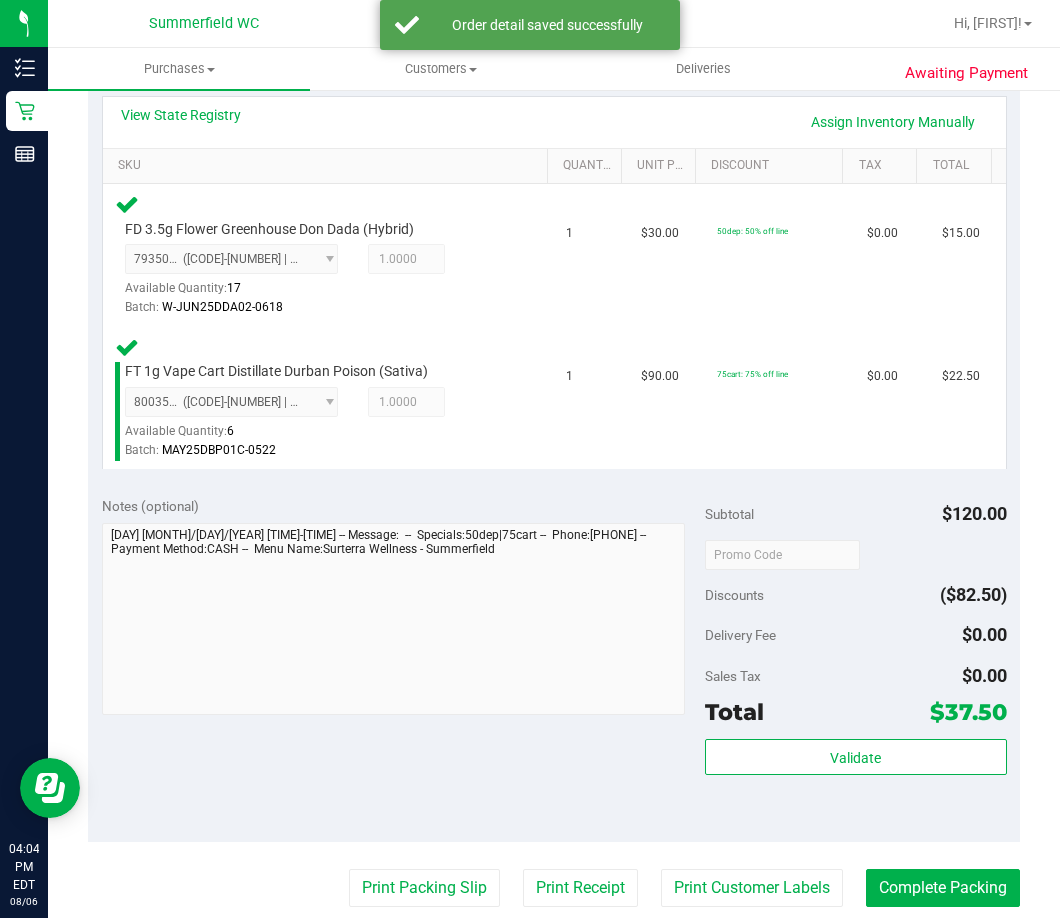 scroll, scrollTop: 500, scrollLeft: 0, axis: vertical 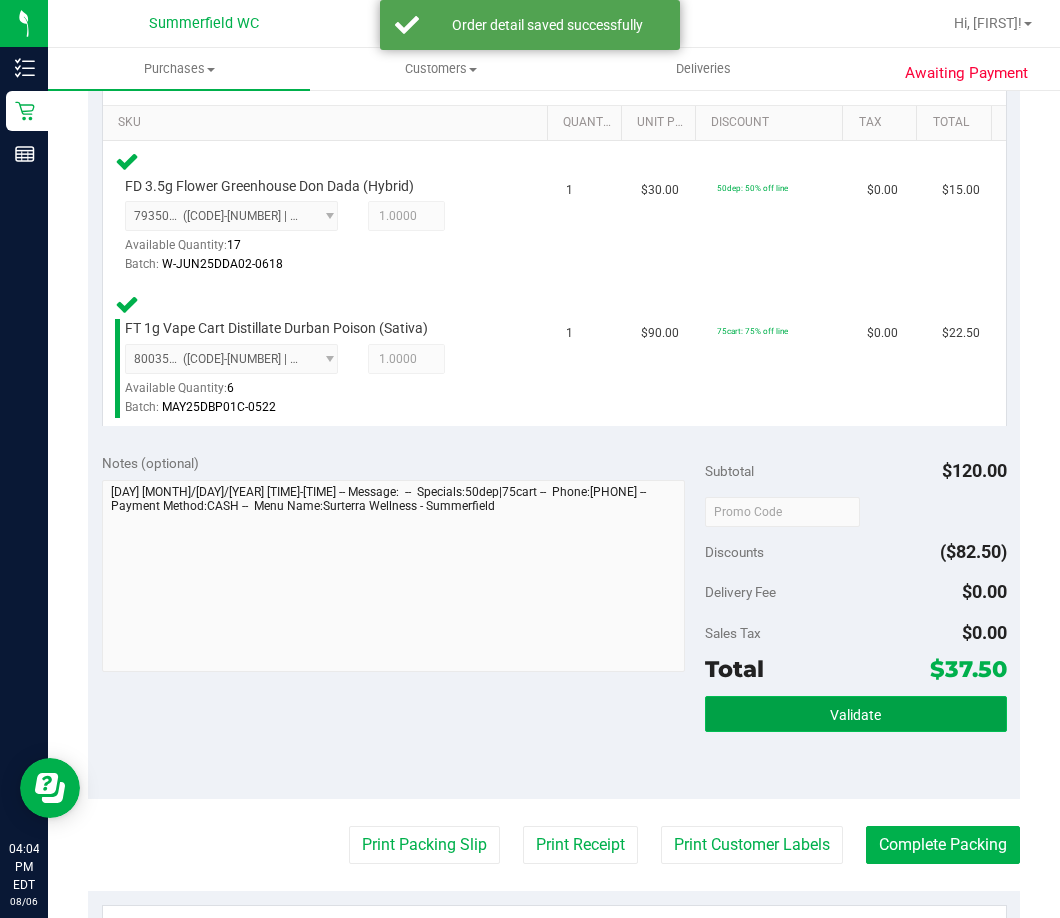 click on "Validate" at bounding box center [856, 714] 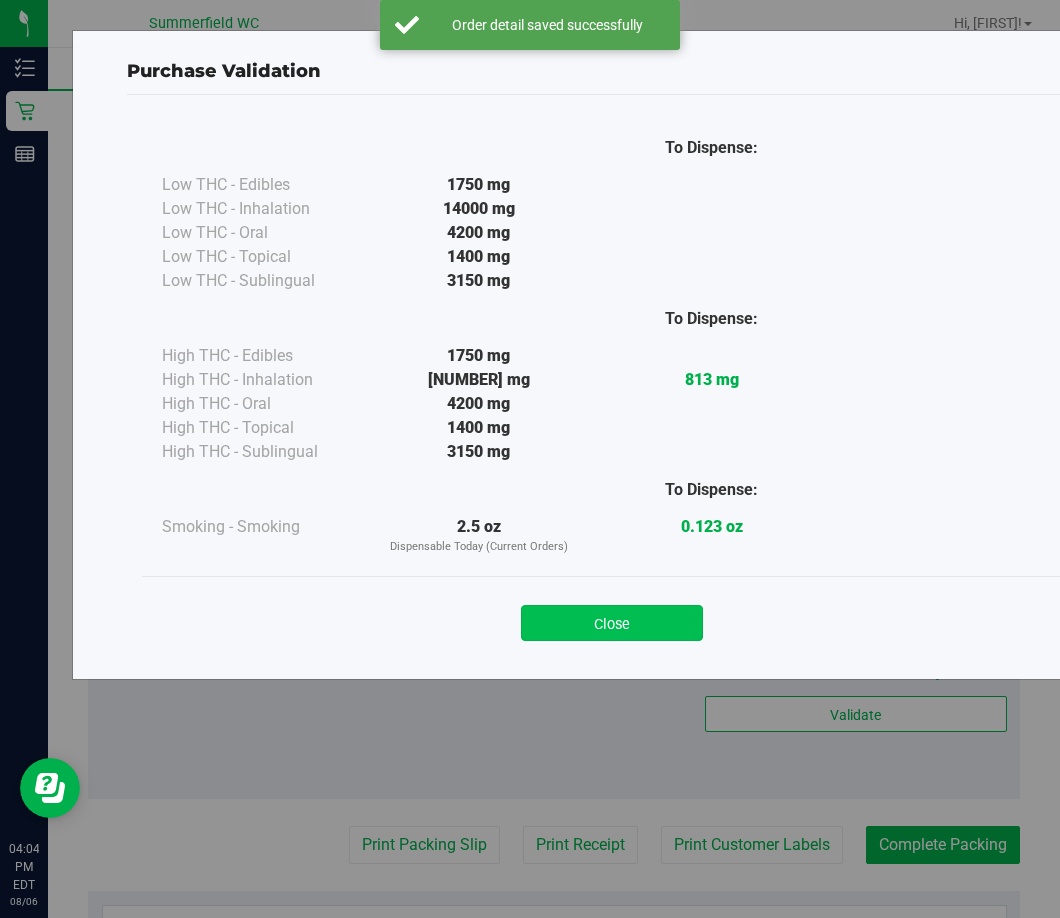 click on "Close" at bounding box center [612, 623] 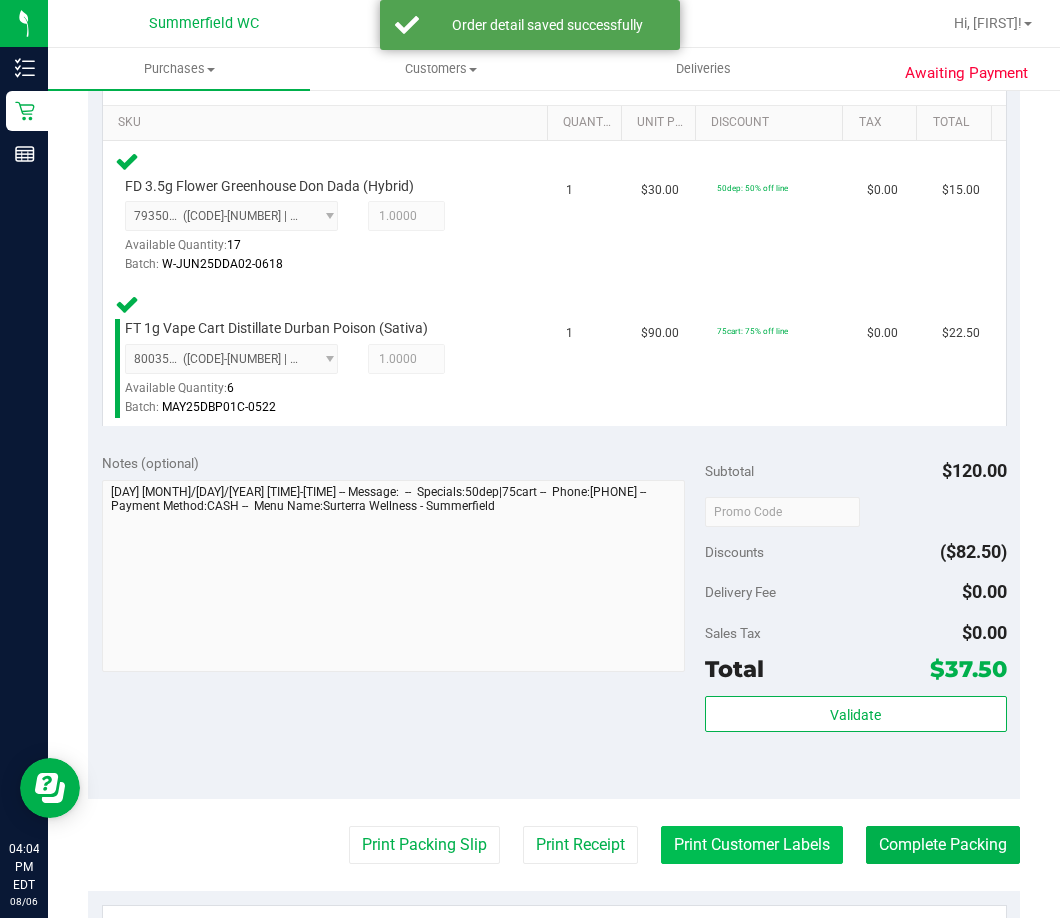 click on "Print Customer Labels" at bounding box center [752, 845] 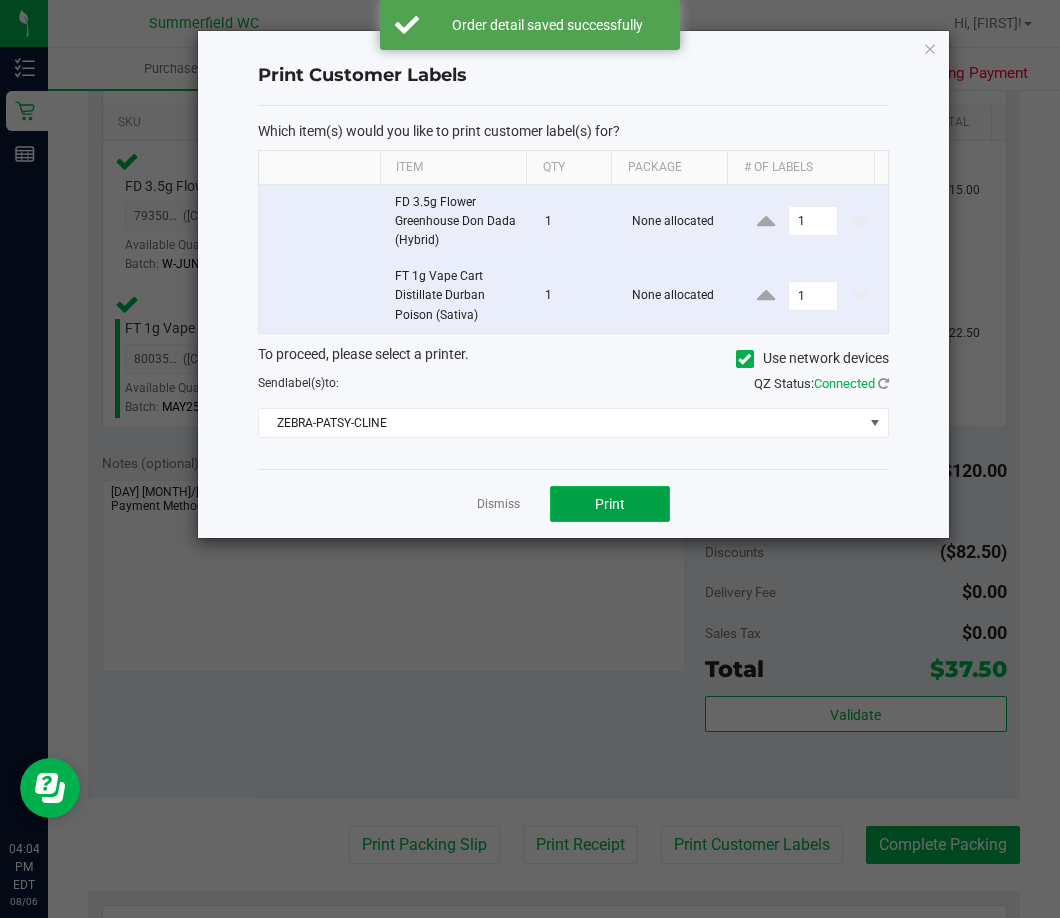 click on "Print" 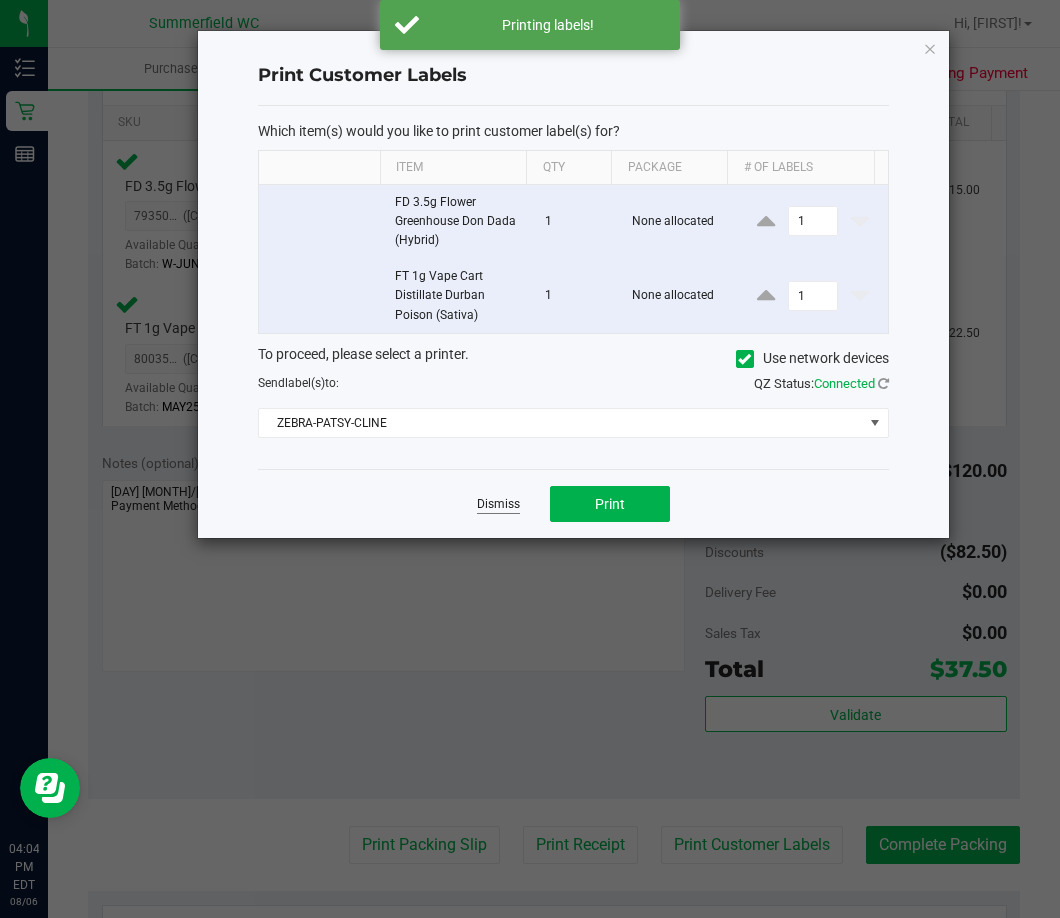 click on "Dismiss" 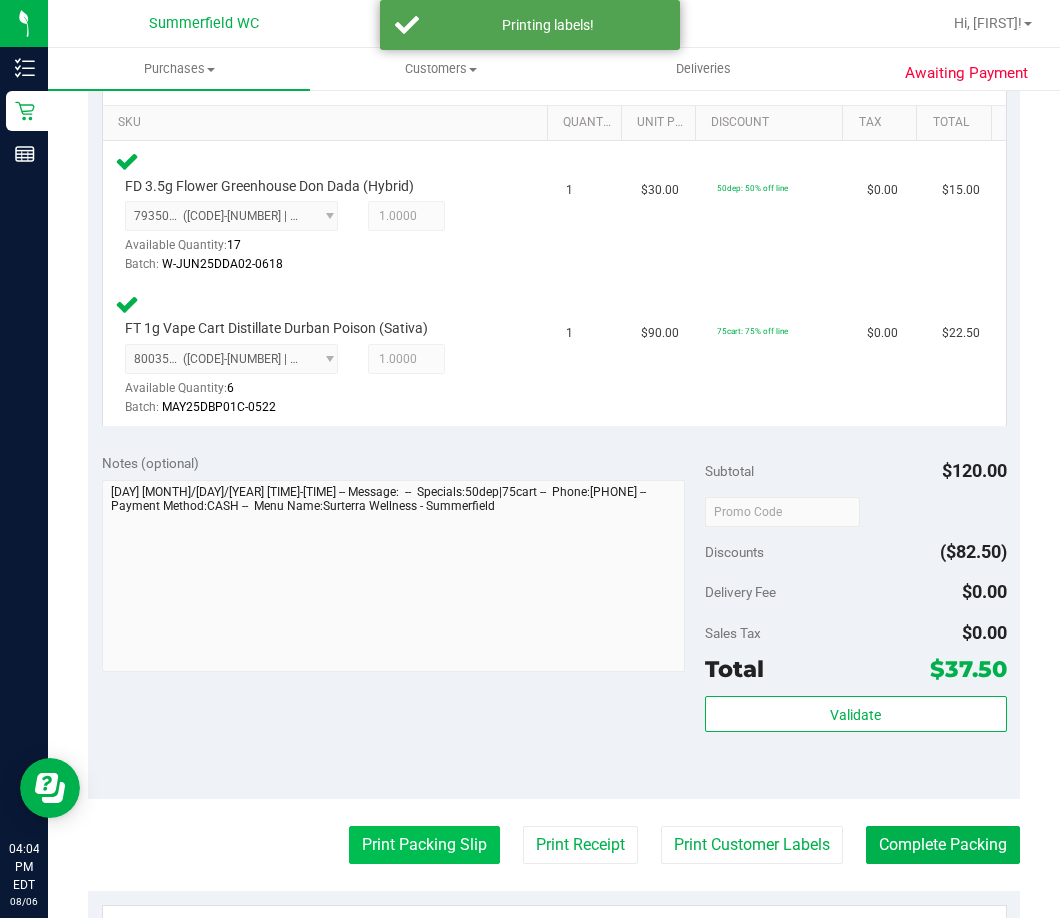 click on "Print Packing Slip" at bounding box center [424, 845] 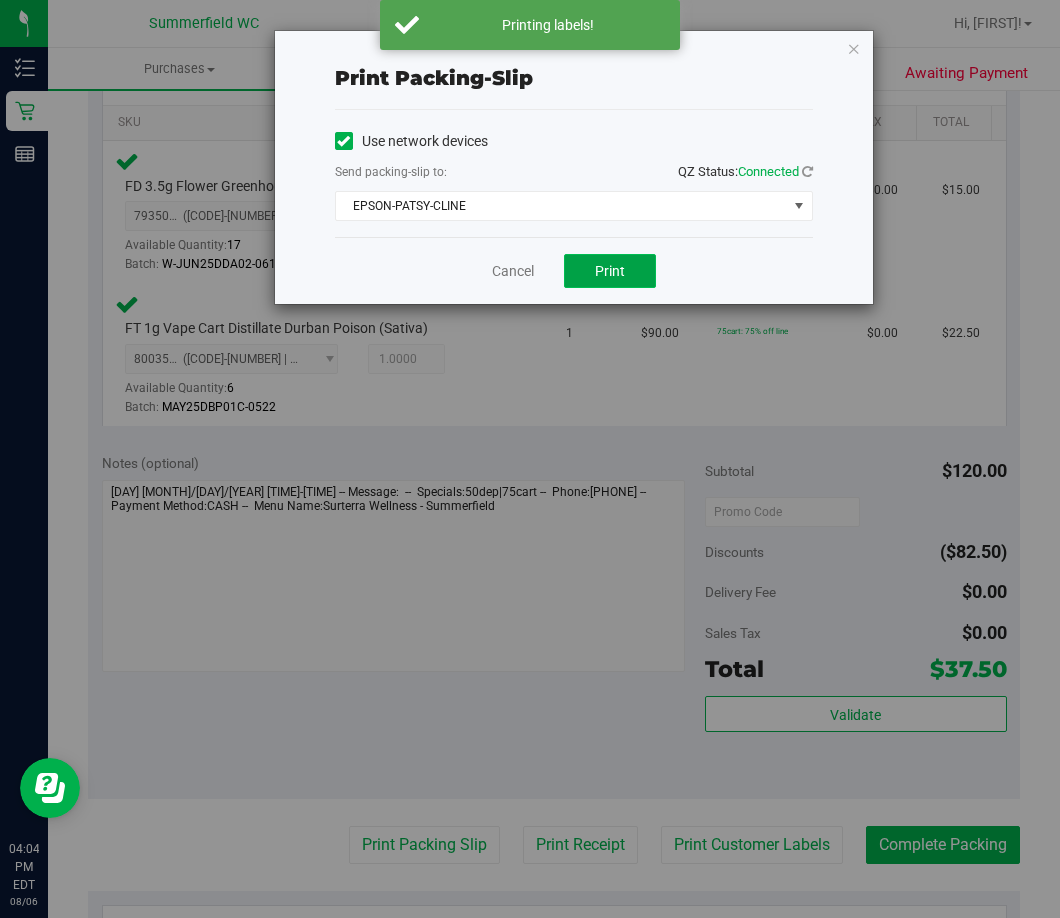 click on "Print" at bounding box center [610, 271] 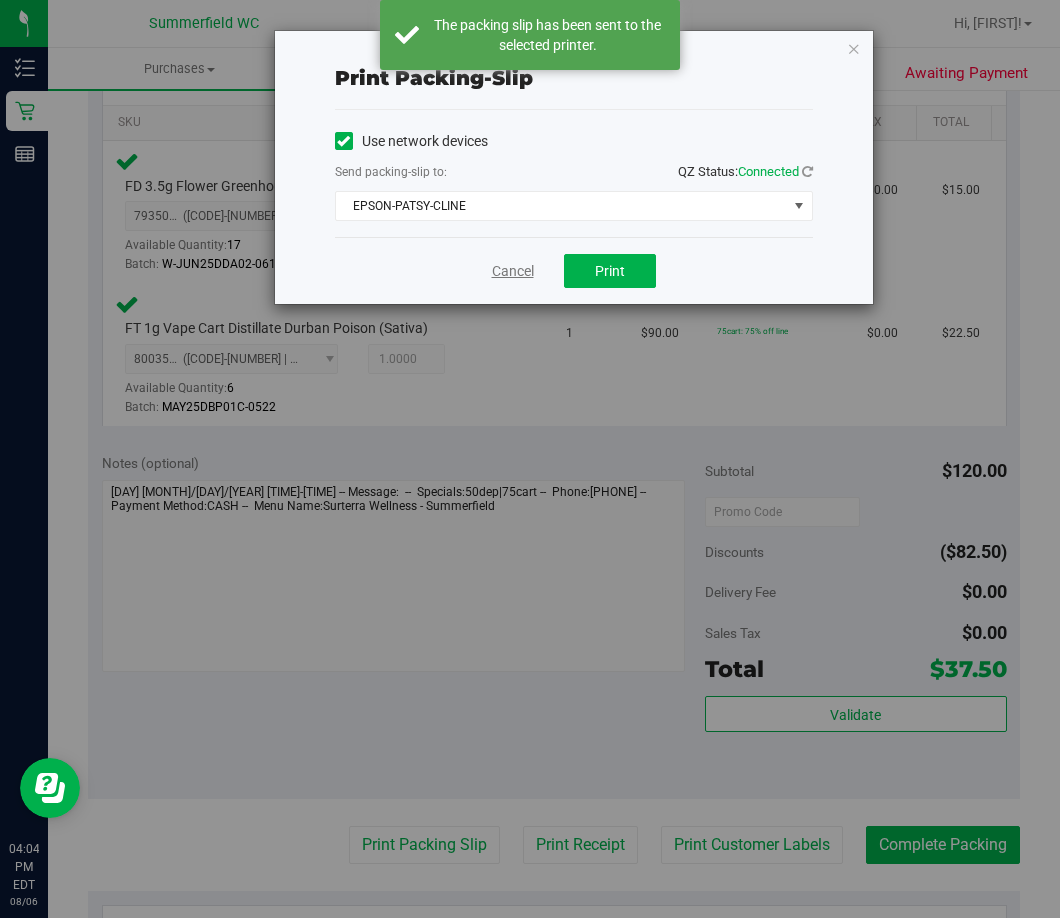 click on "Cancel" at bounding box center [513, 271] 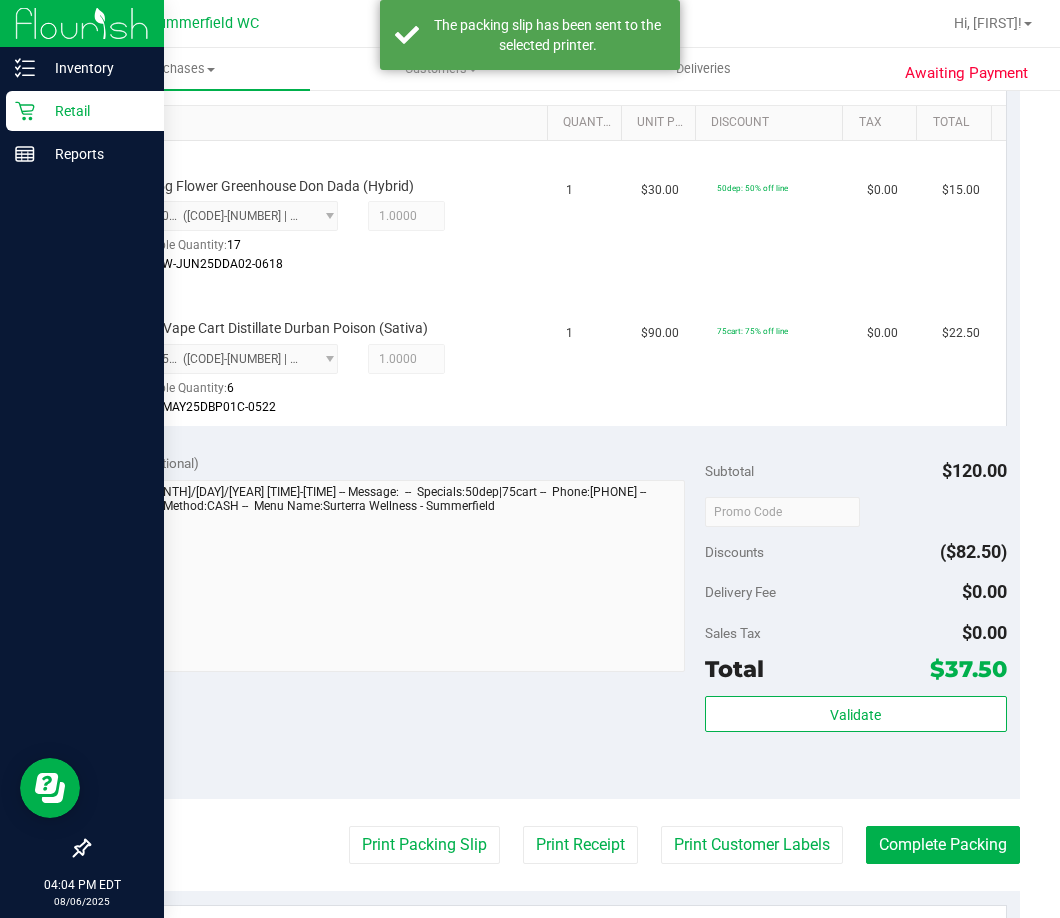 click on "Retail" at bounding box center [95, 111] 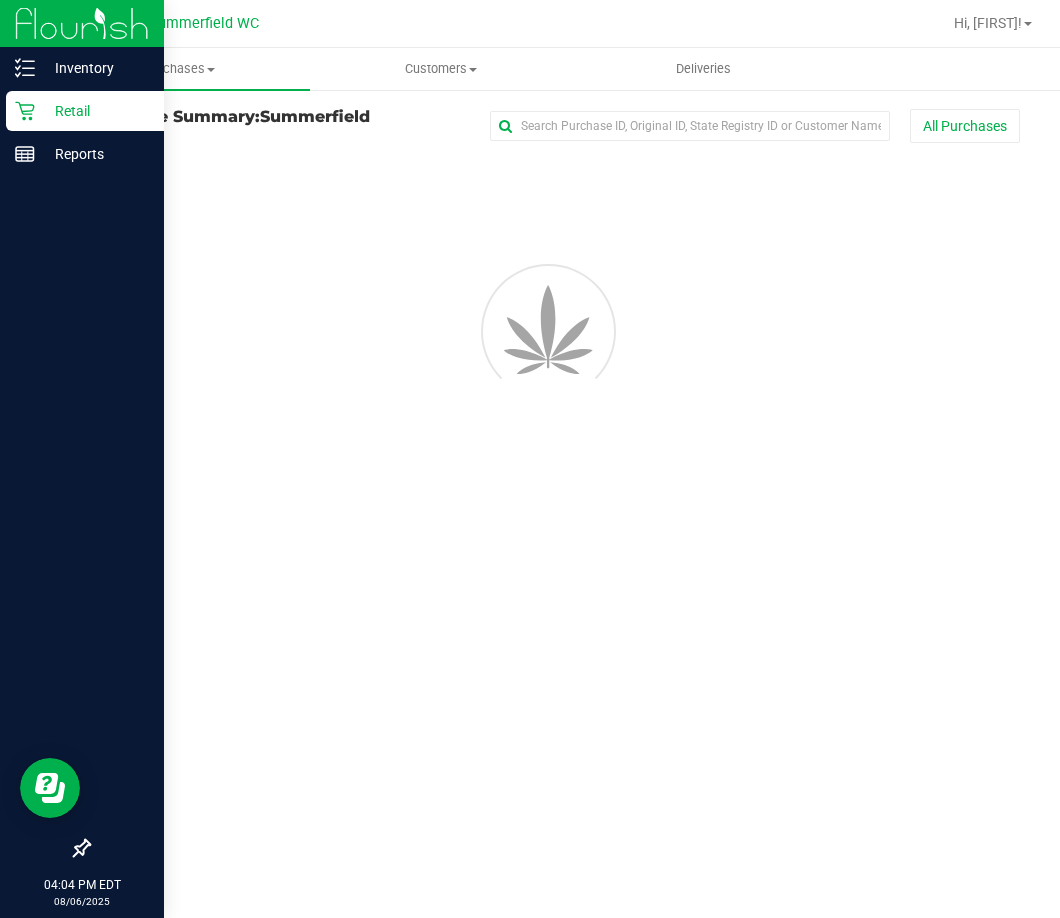 scroll, scrollTop: 0, scrollLeft: 0, axis: both 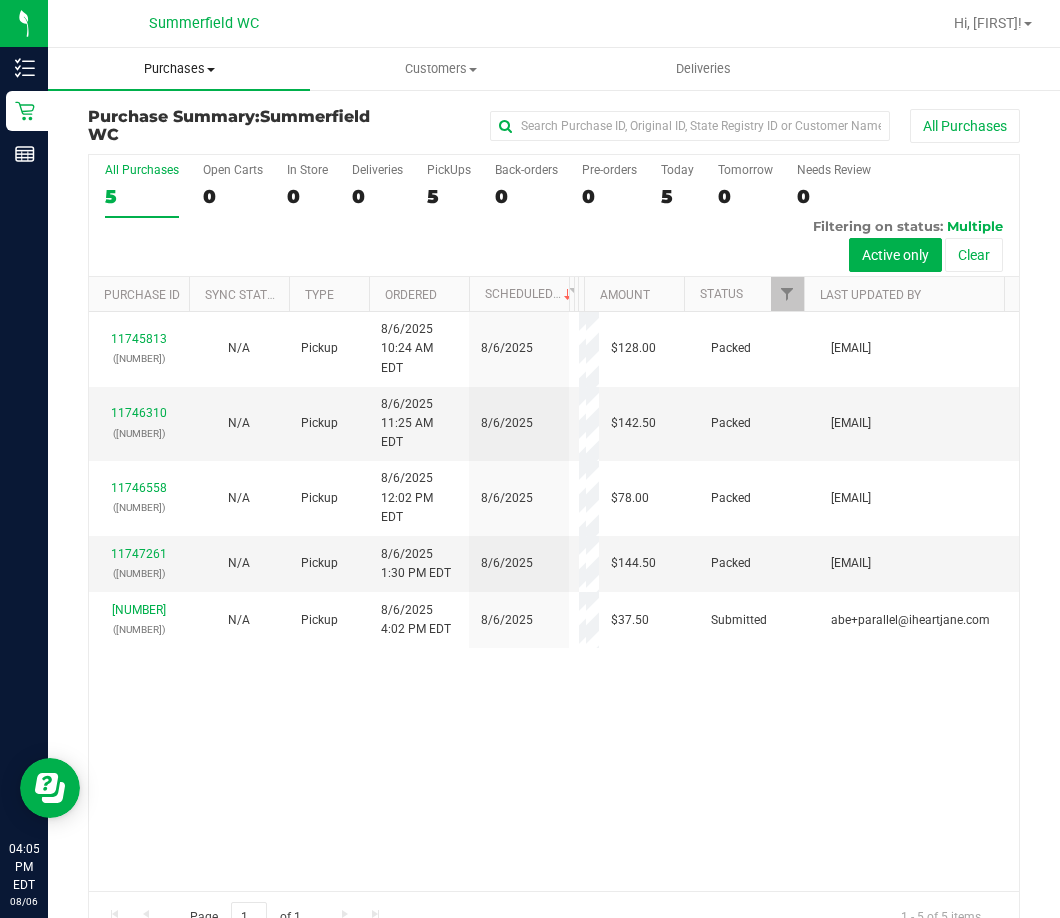 click on "Purchases" at bounding box center (179, 69) 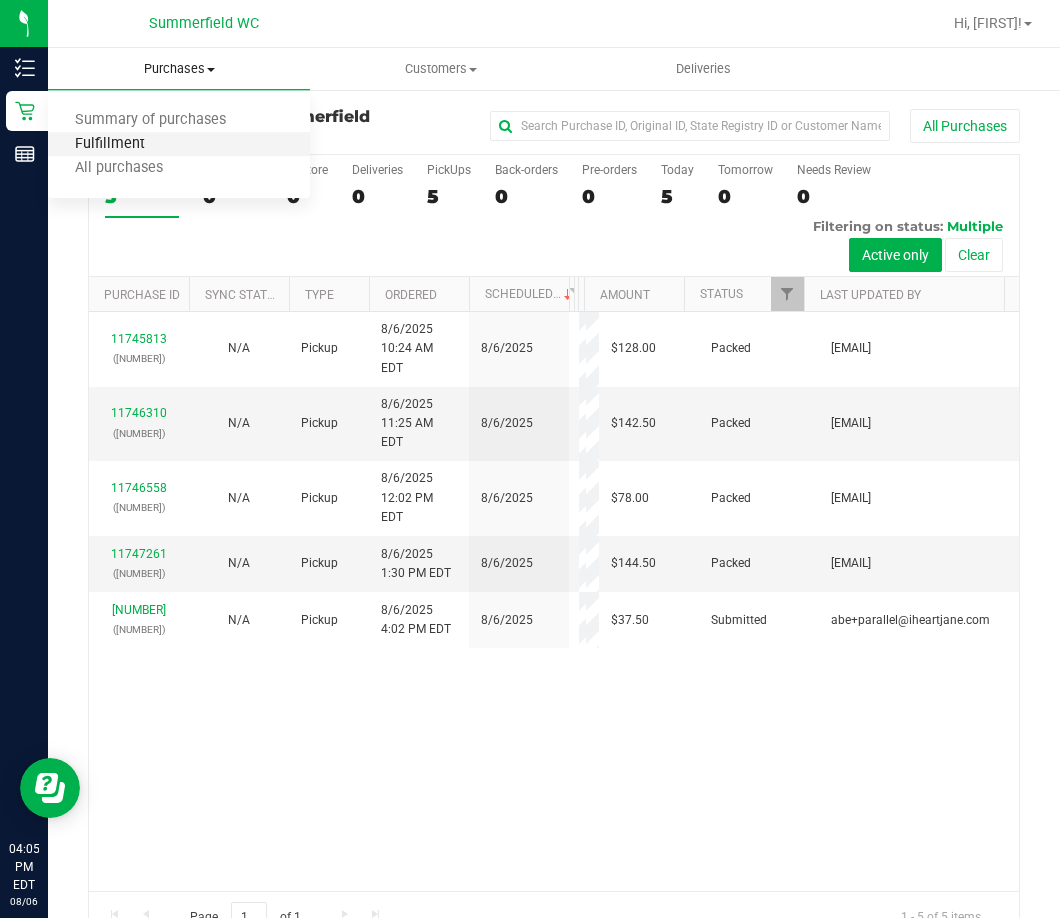 click on "Fulfillment" at bounding box center (110, 144) 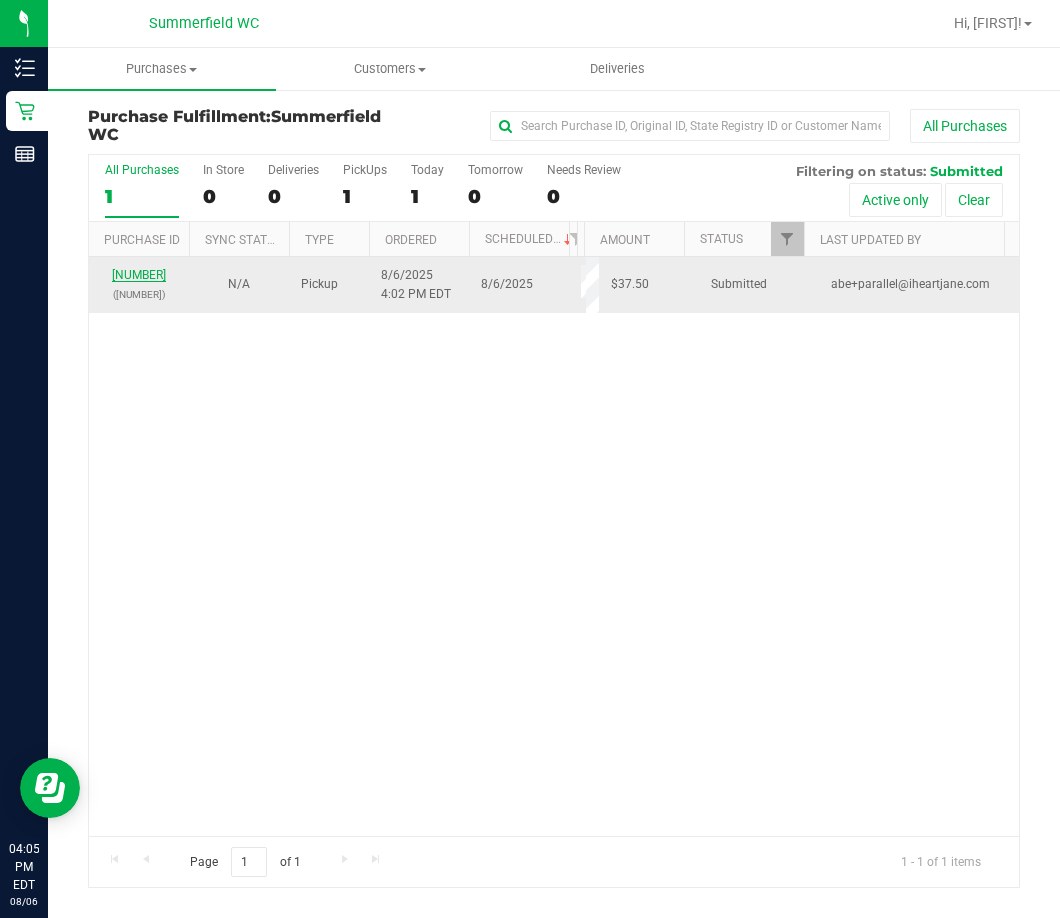 click on "[NUMBER]" at bounding box center [139, 275] 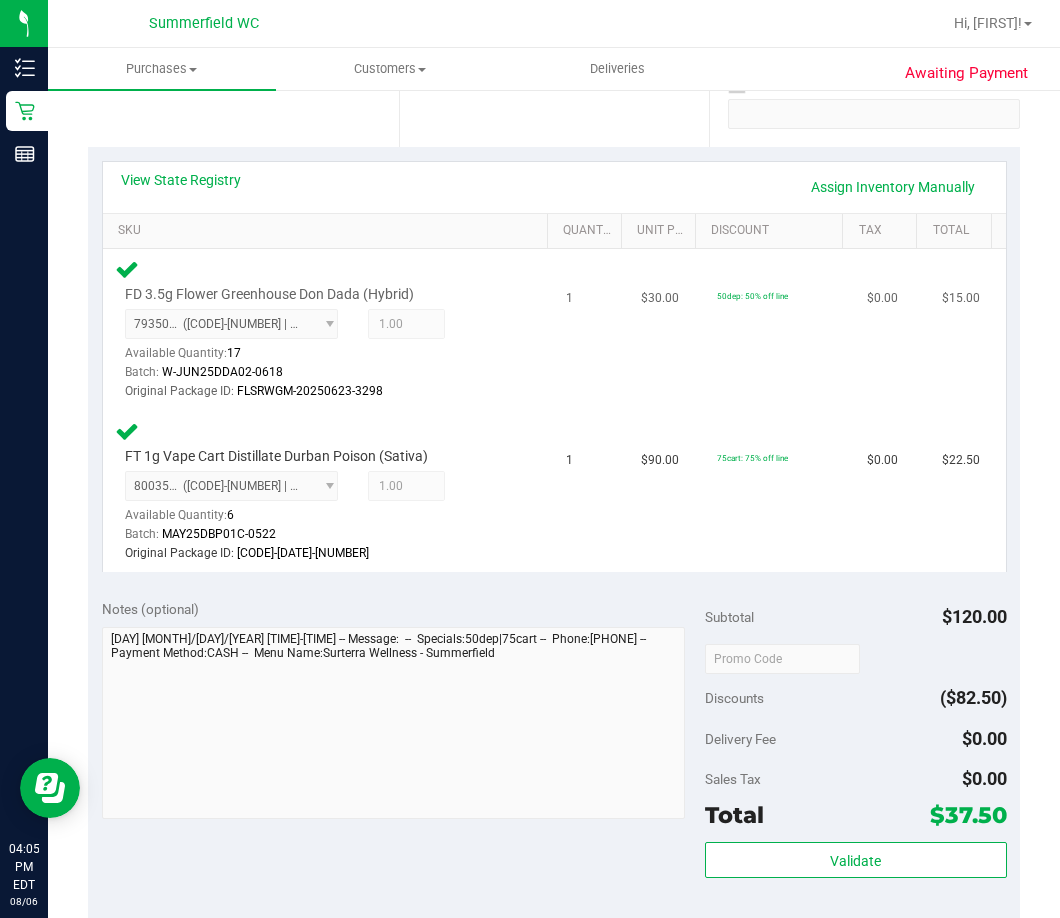scroll, scrollTop: 500, scrollLeft: 0, axis: vertical 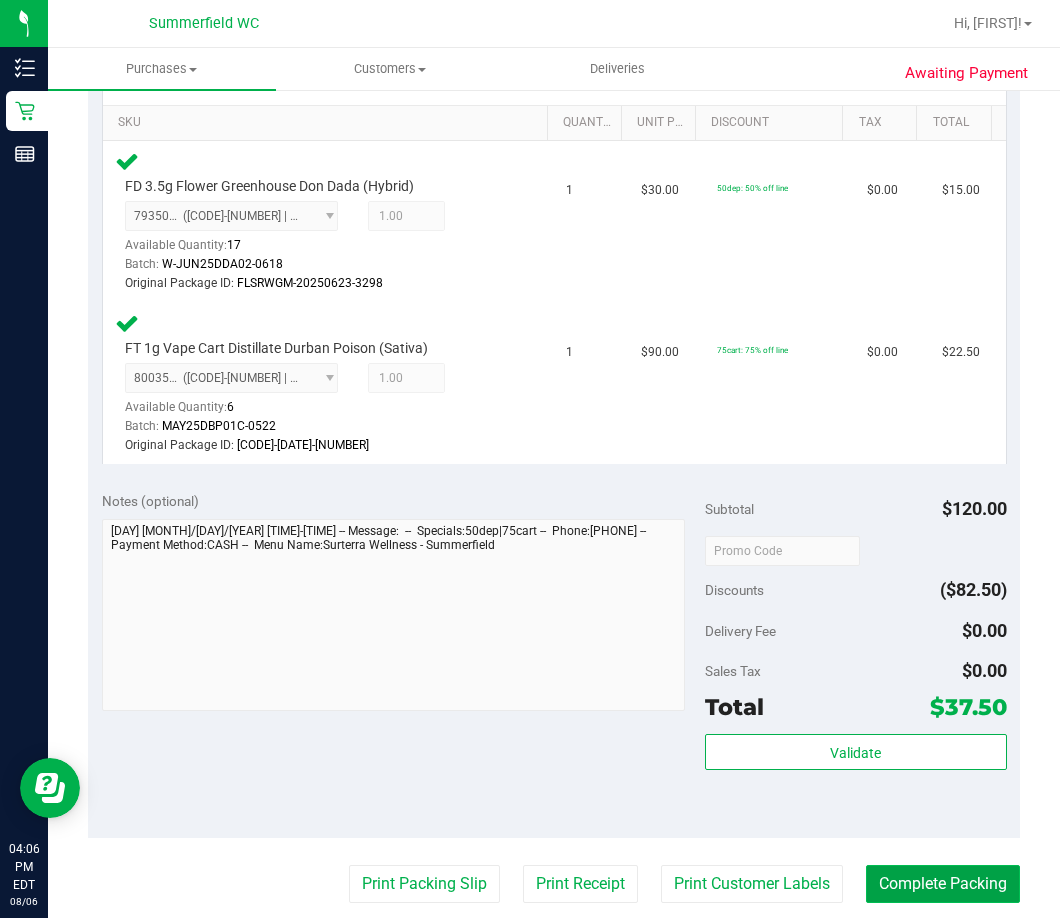 click on "Complete Packing" at bounding box center (943, 884) 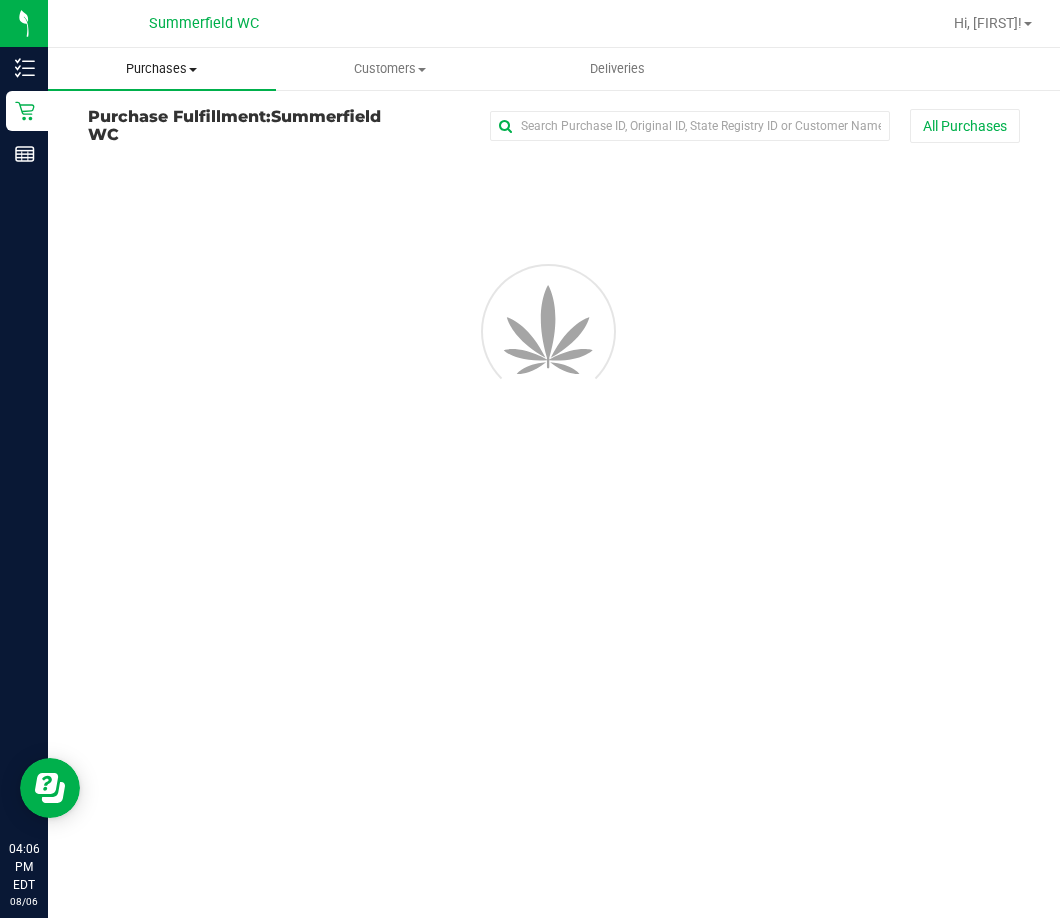 scroll, scrollTop: 0, scrollLeft: 0, axis: both 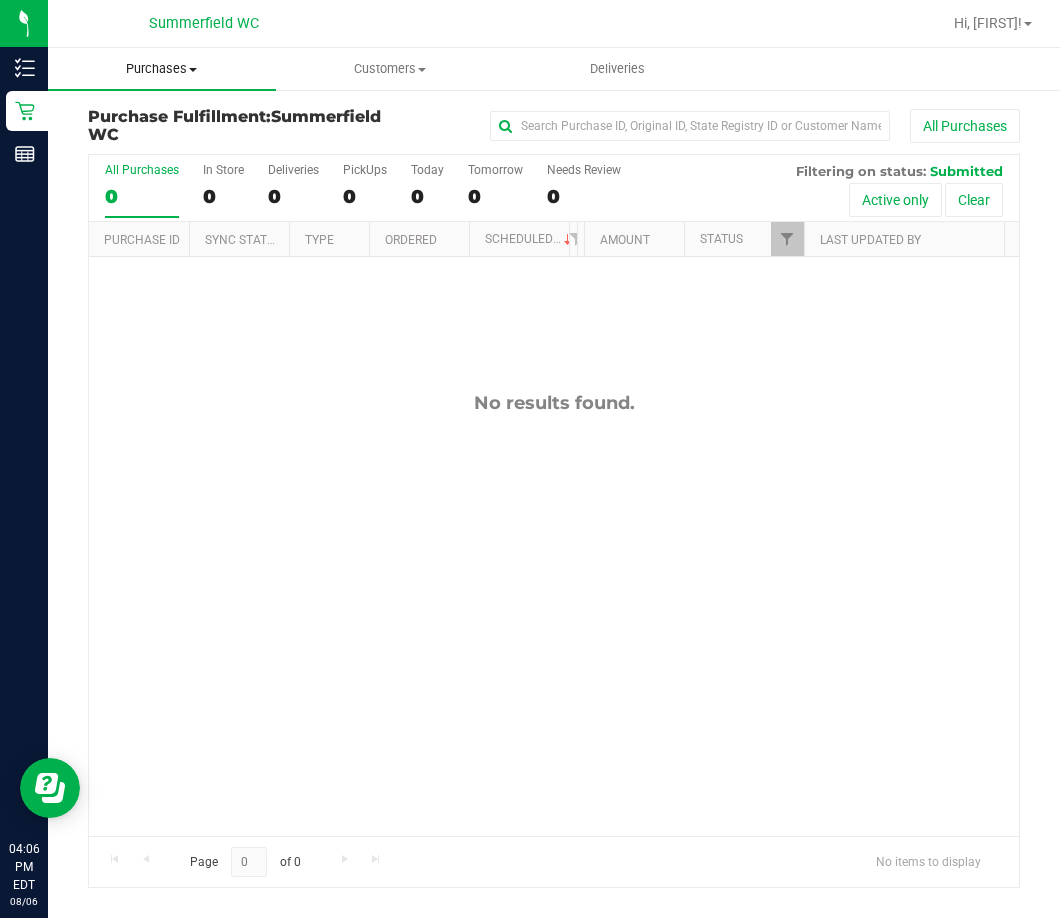click on "Purchases" at bounding box center (162, 69) 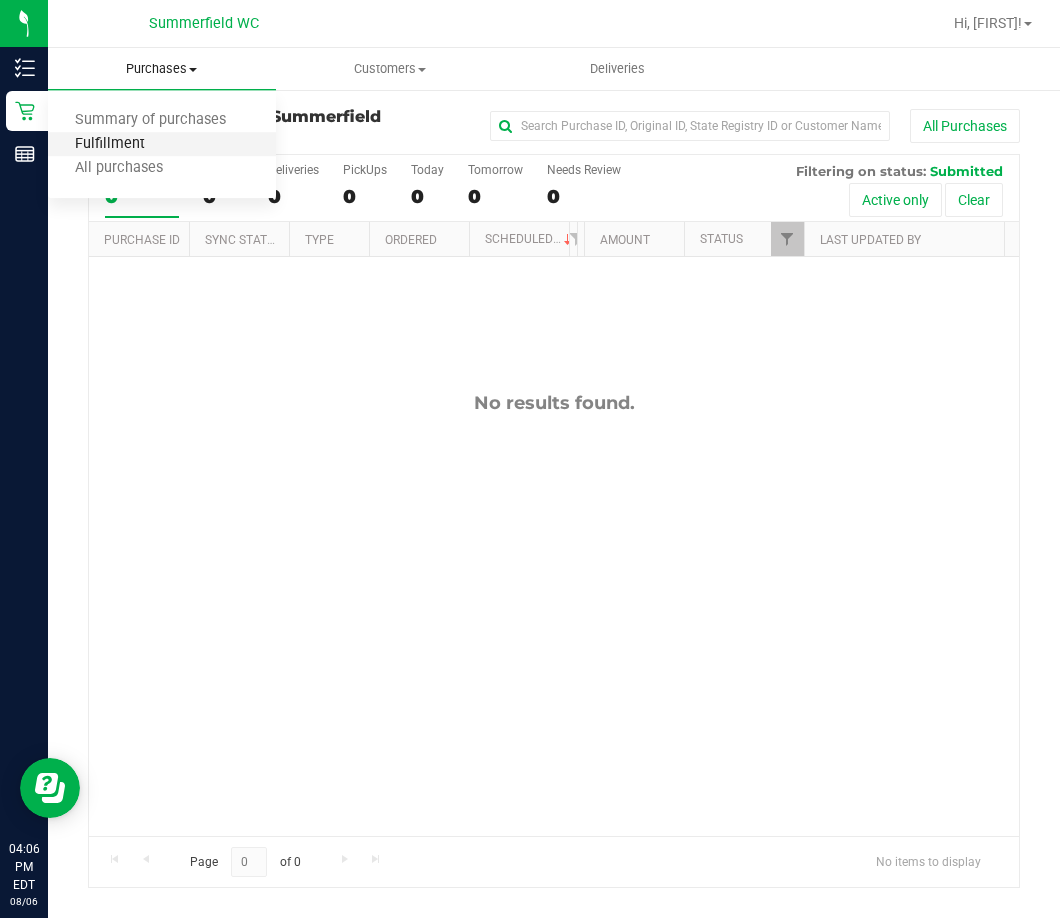 click on "Fulfillment" at bounding box center [110, 144] 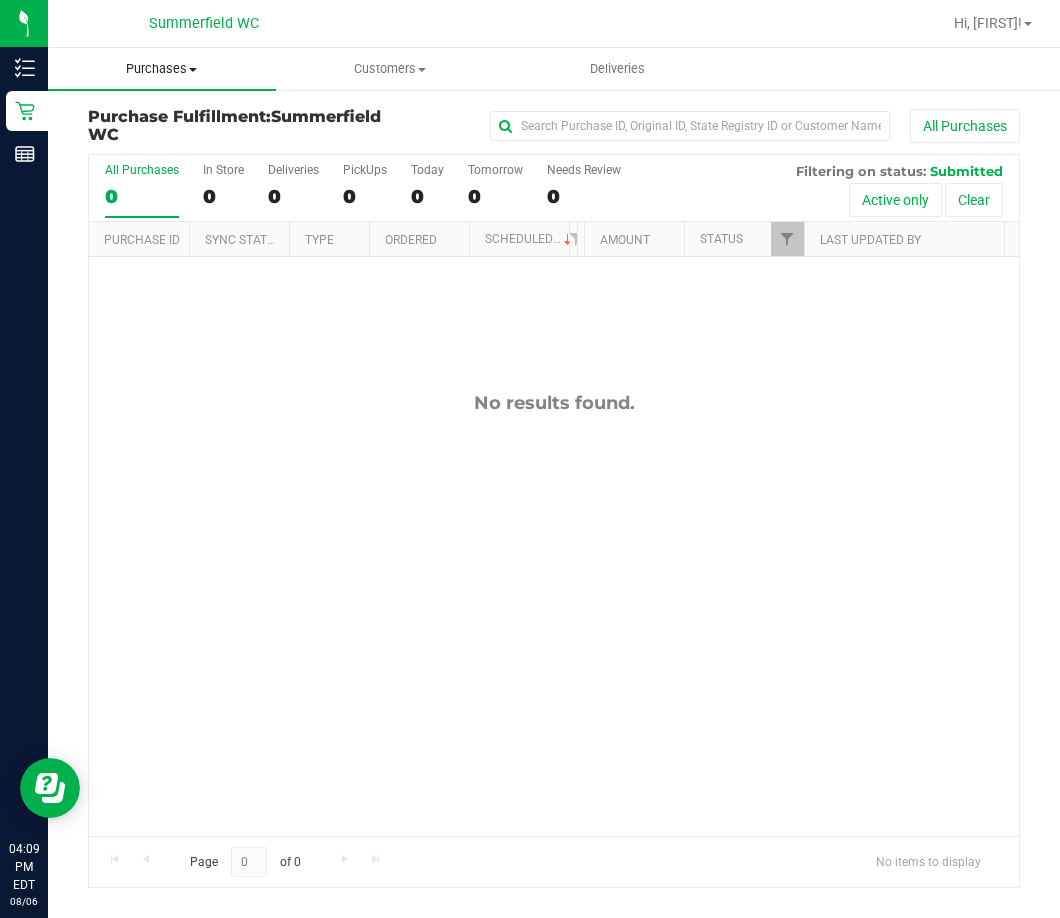 click on "Purchases" at bounding box center (162, 69) 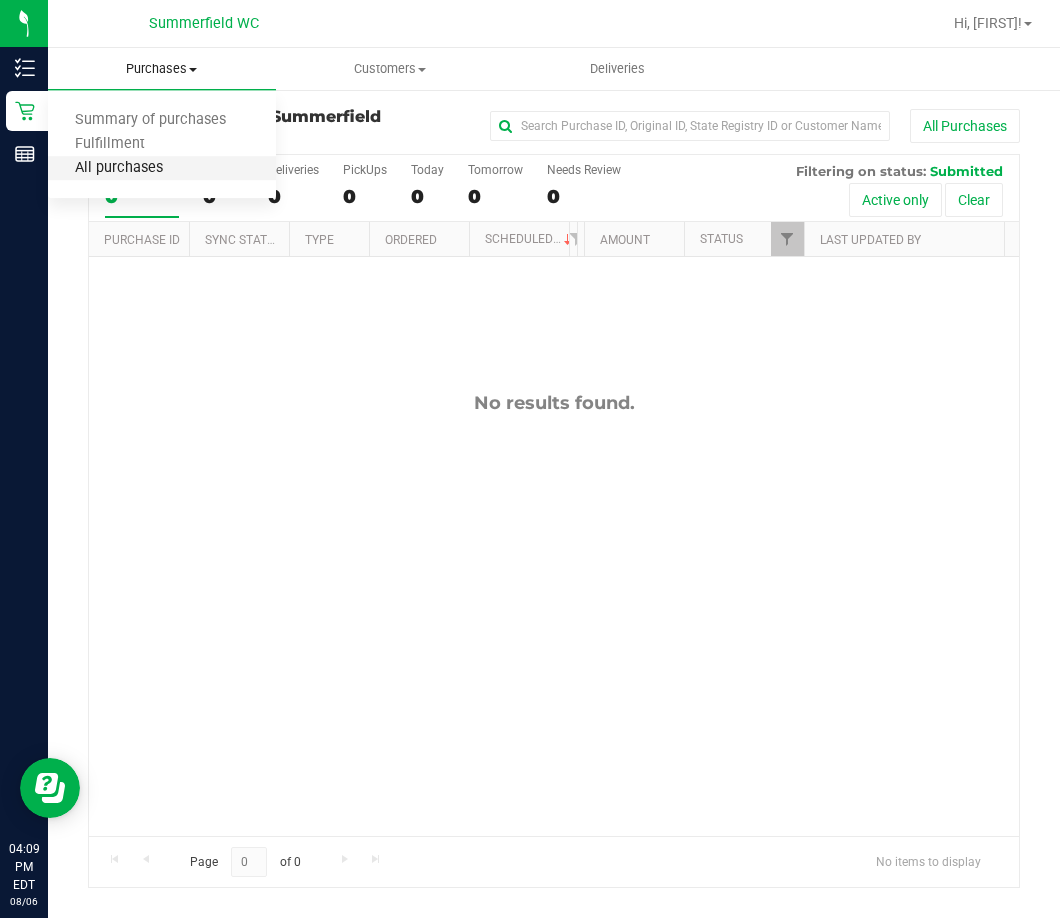 click on "All purchases" at bounding box center [119, 168] 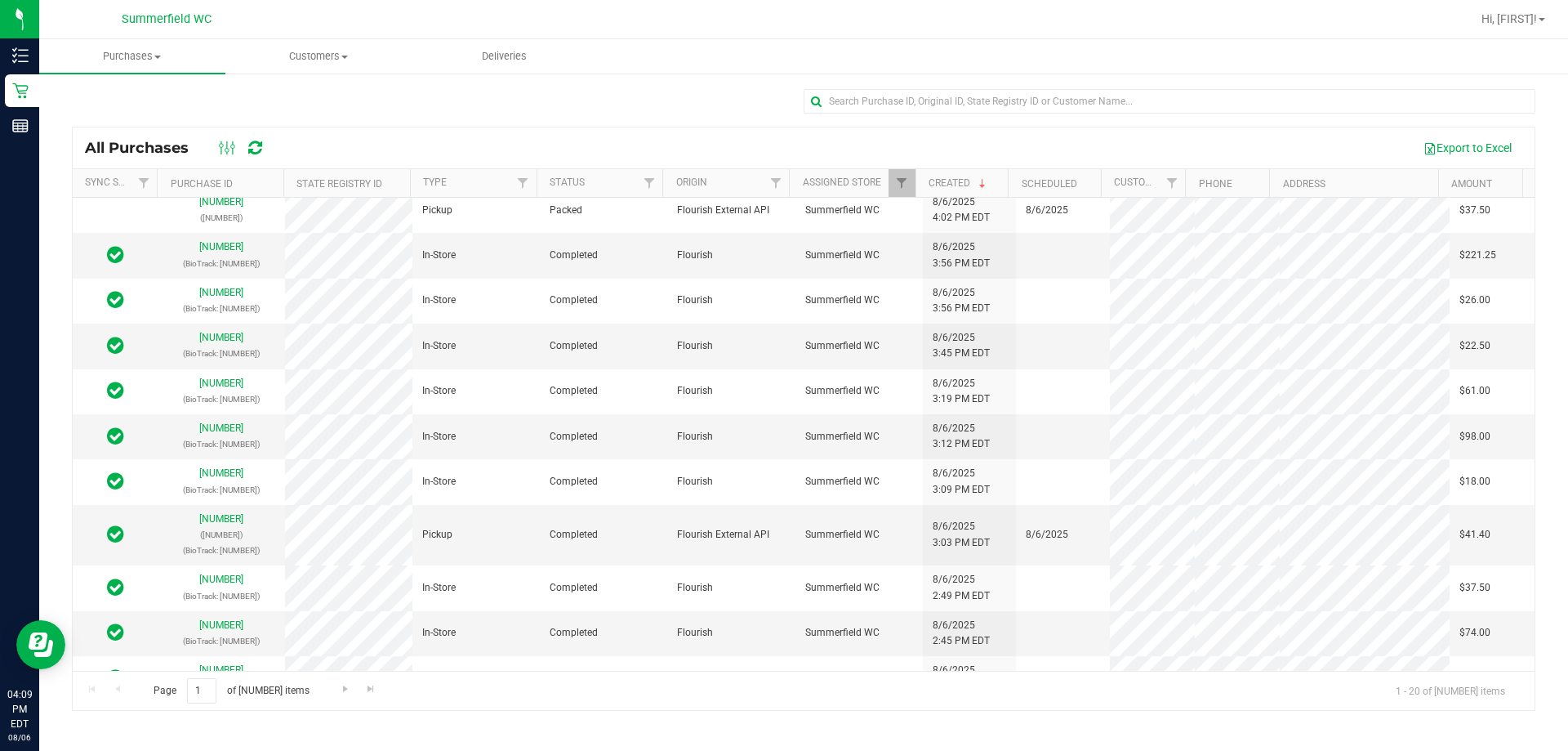 scroll, scrollTop: 0, scrollLeft: 0, axis: both 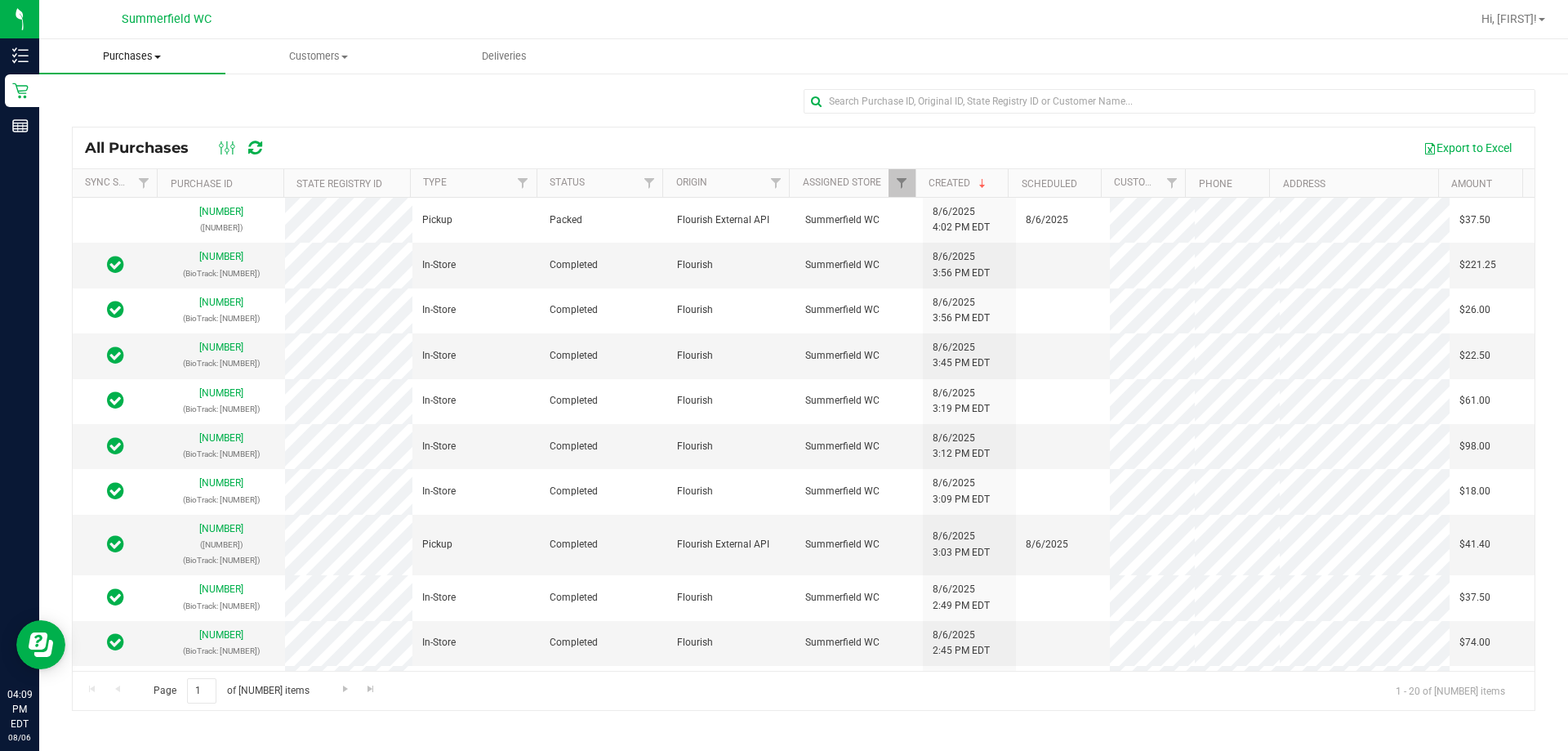 click on "Purchases" at bounding box center [132, 56] 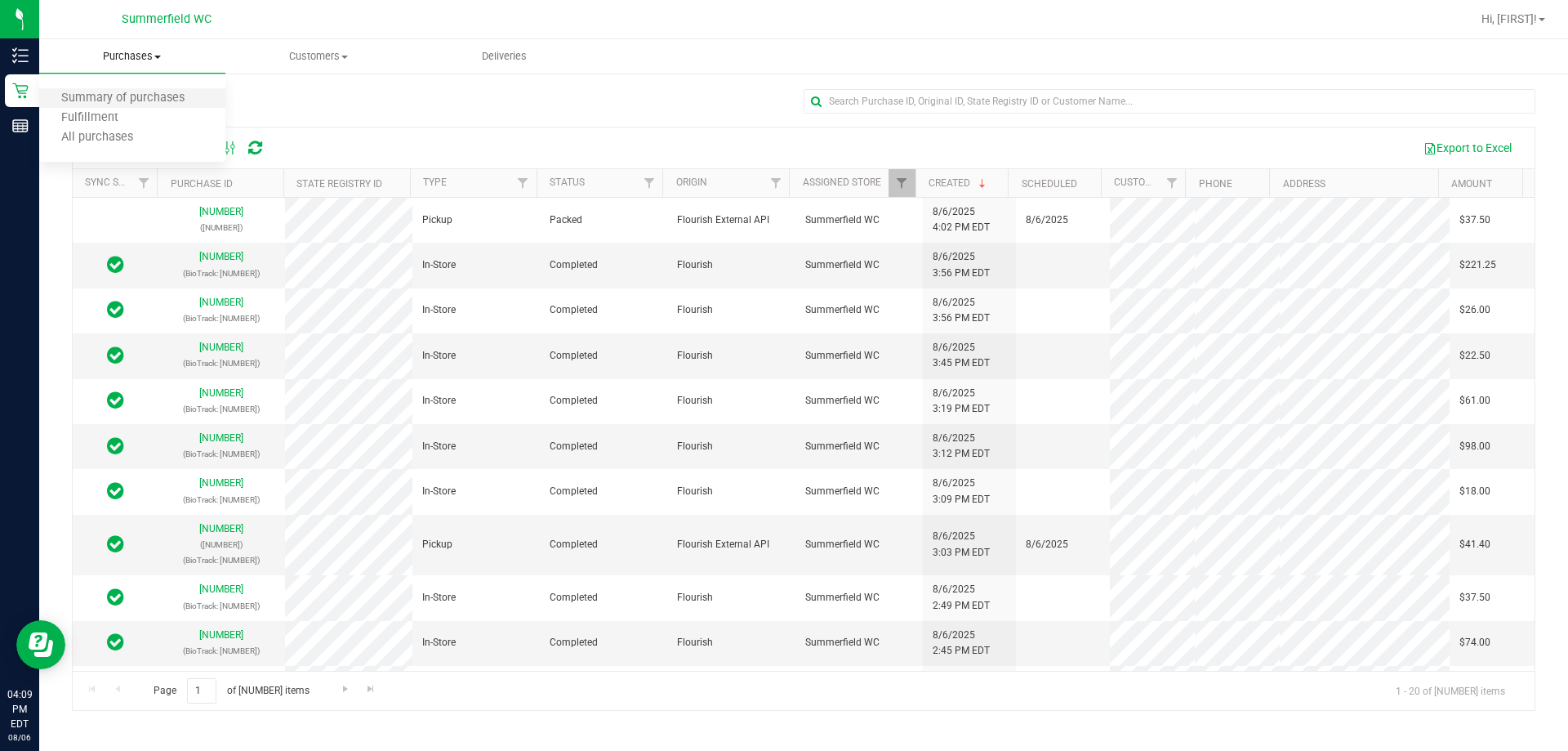 click on "Summary of purchases" at bounding box center (132, 99) 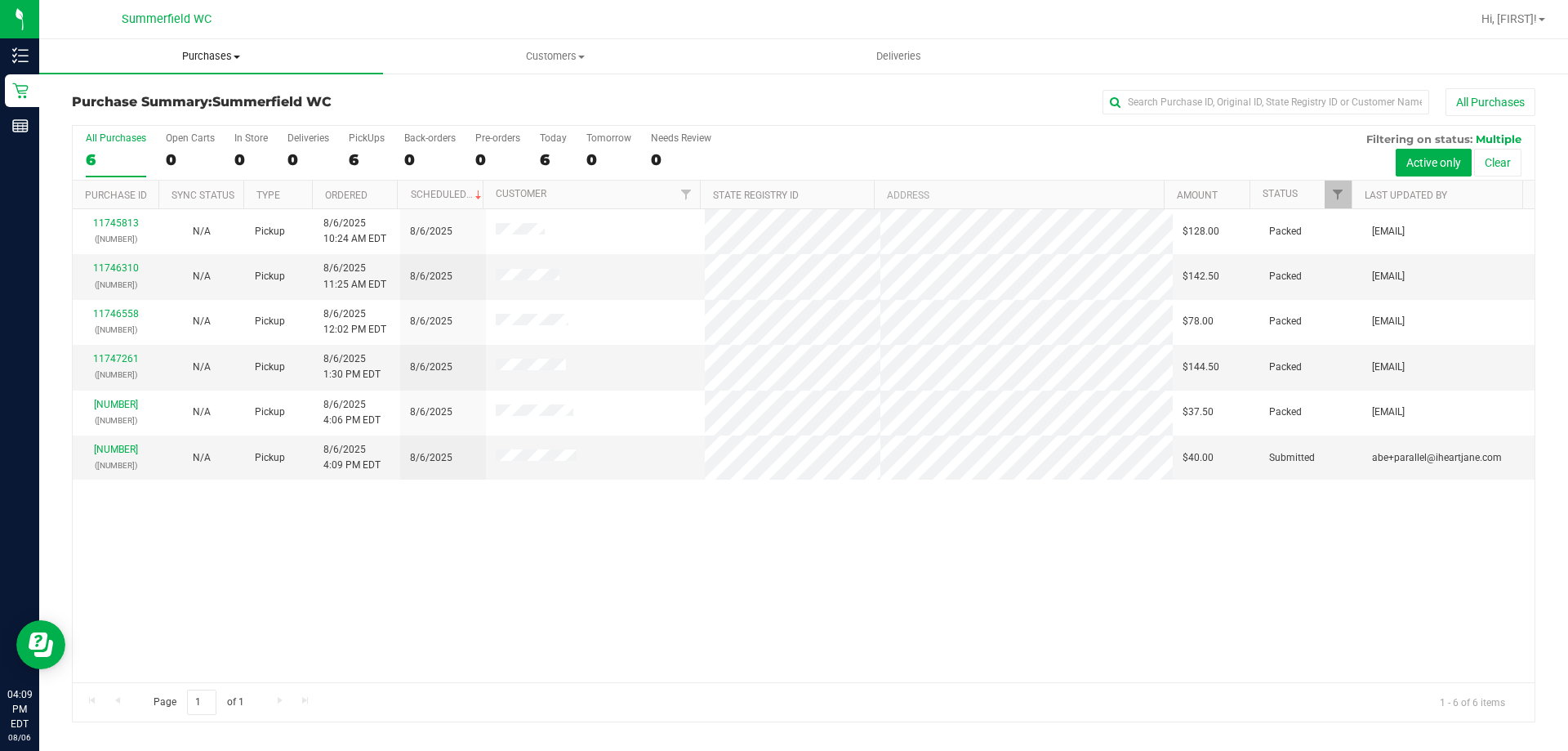 click on "Purchases" at bounding box center (211, 56) 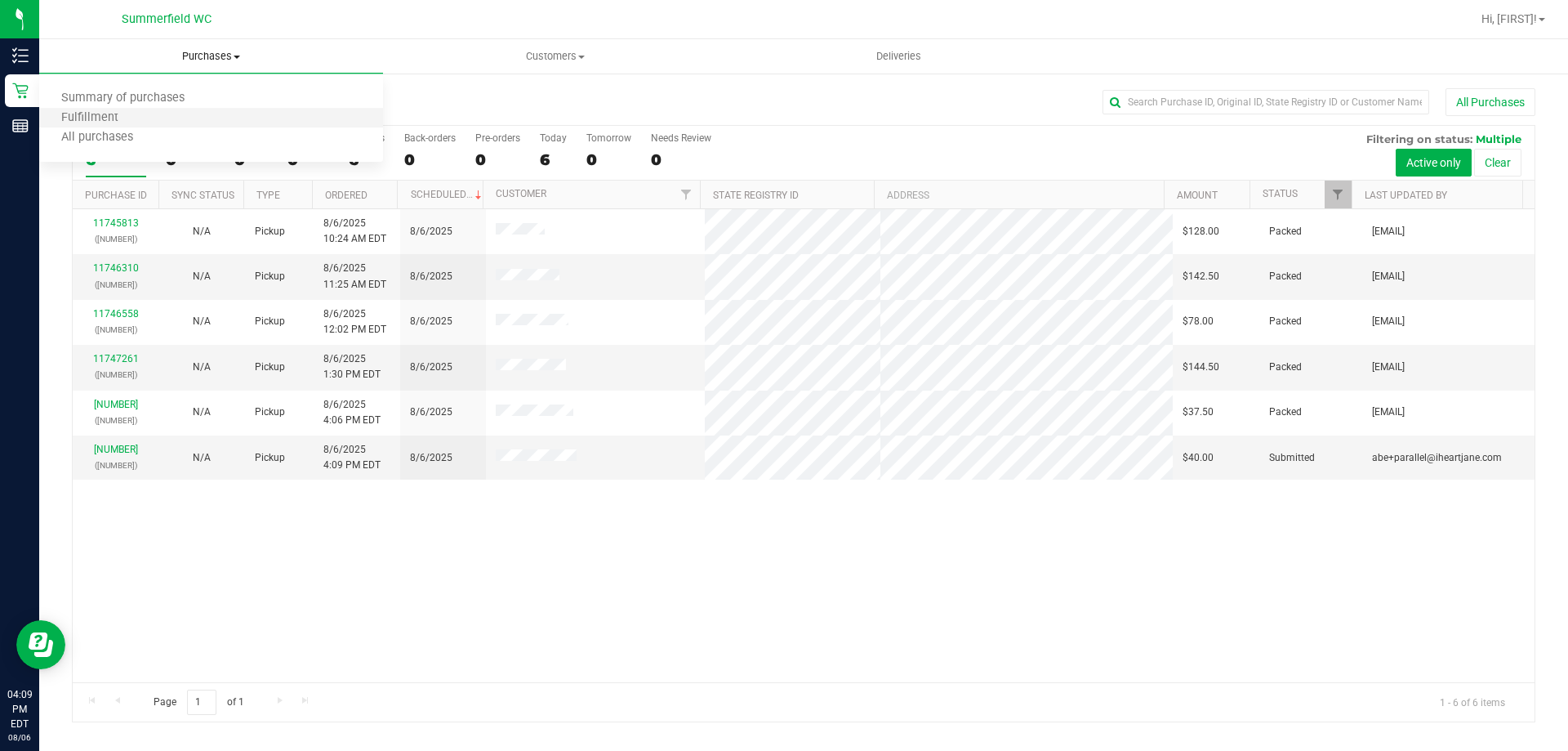 click on "Fulfillment" at bounding box center [211, 118] 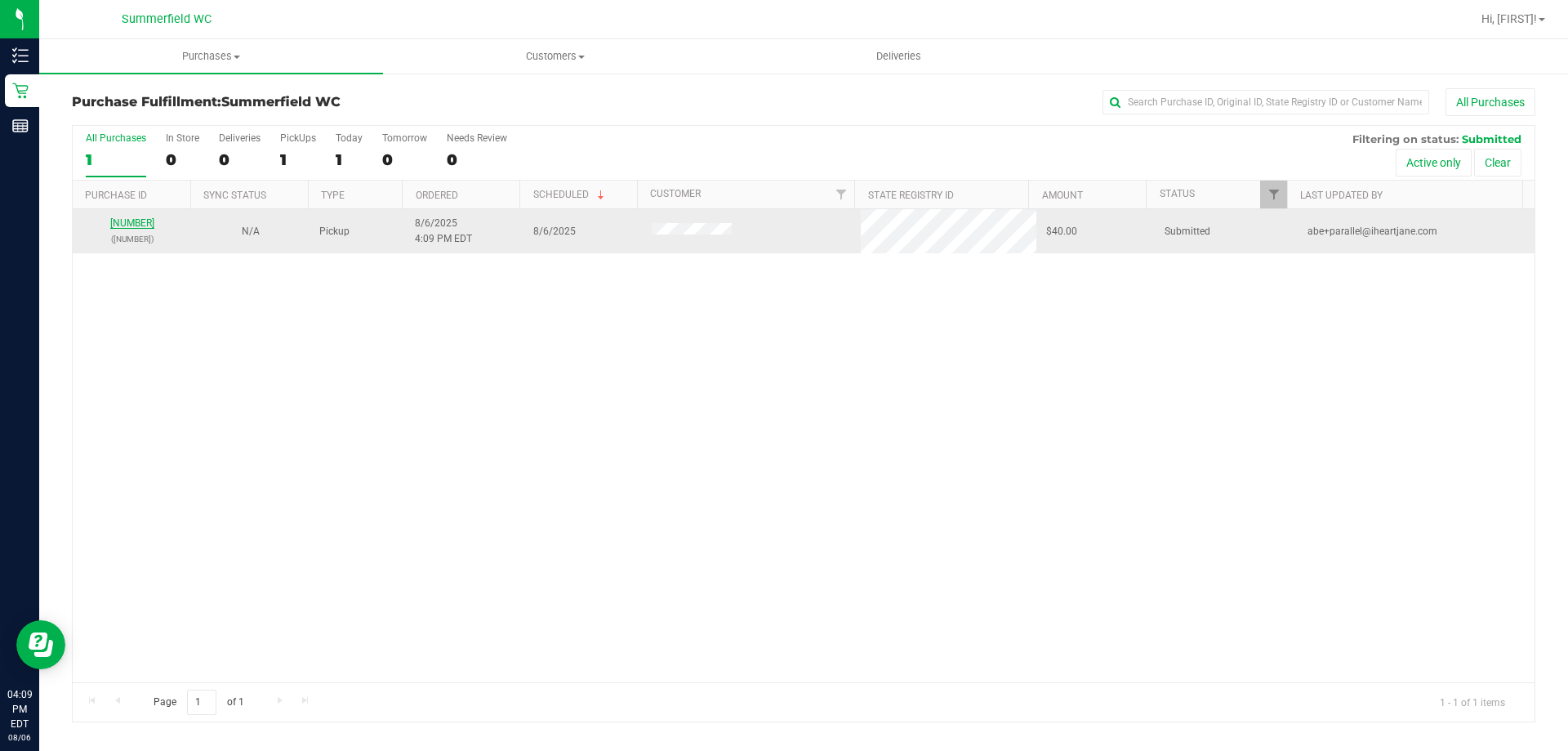 click on "[NUMBER]" at bounding box center (132, 223) 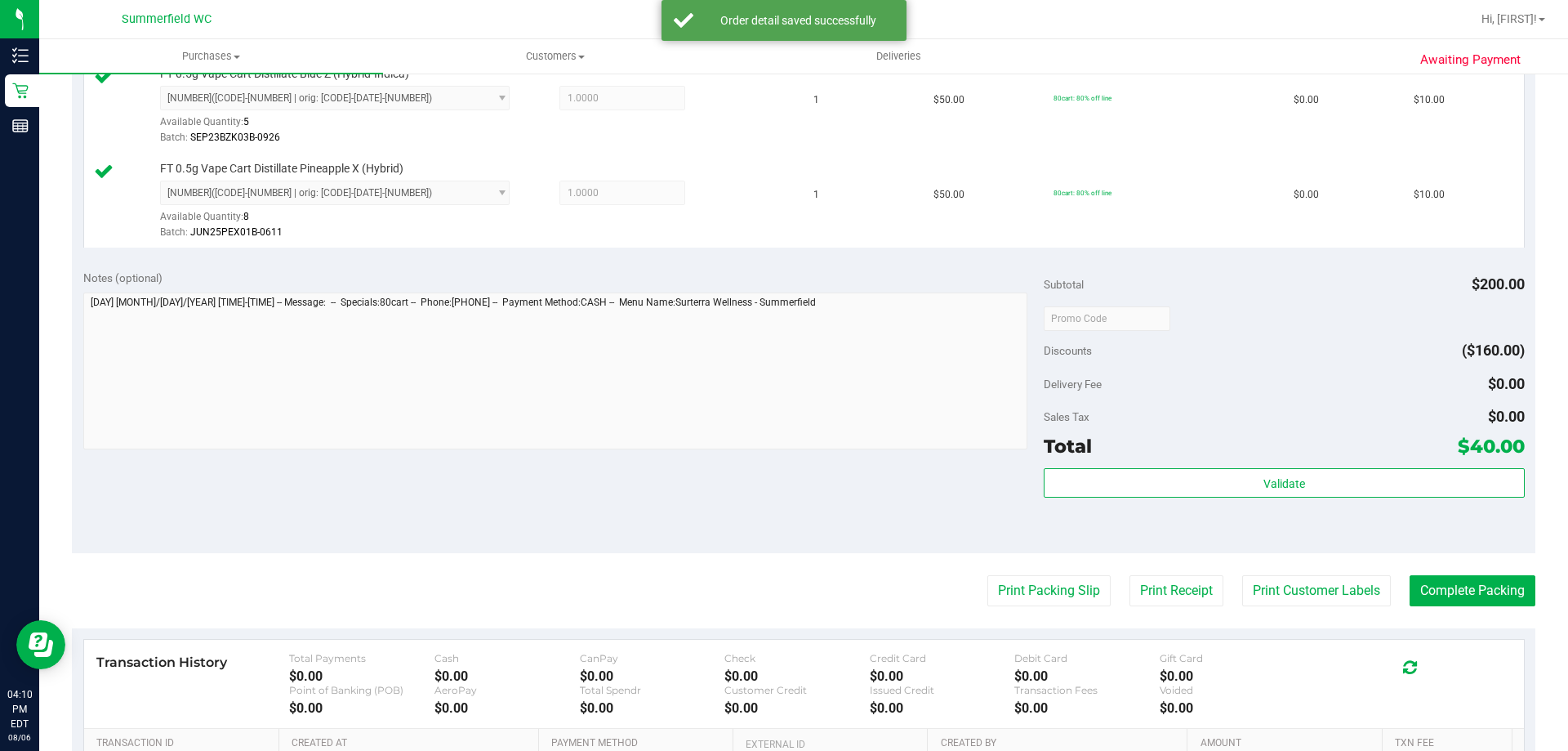 scroll, scrollTop: 572, scrollLeft: 0, axis: vertical 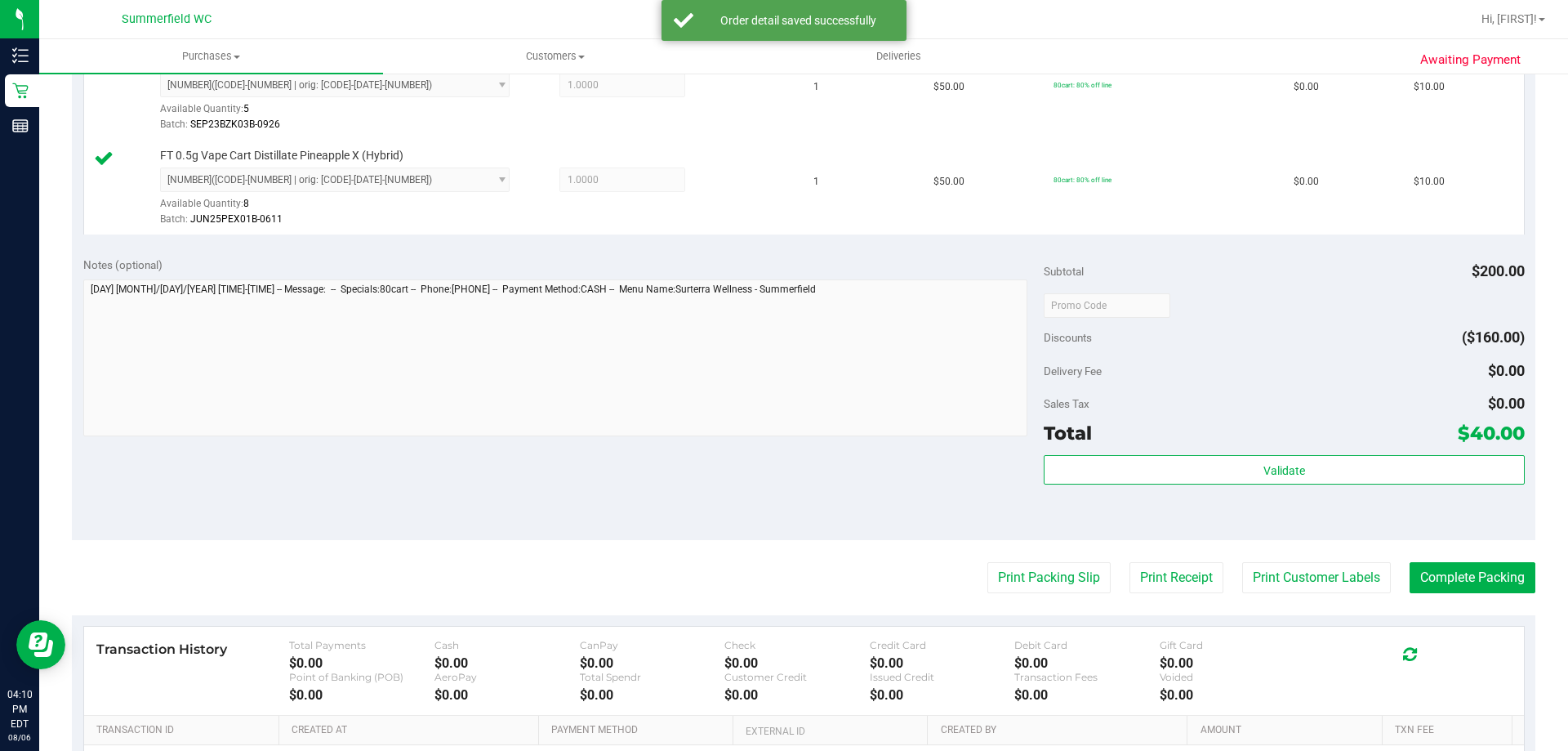 click on "Total
$40.00" at bounding box center (1284, 433) 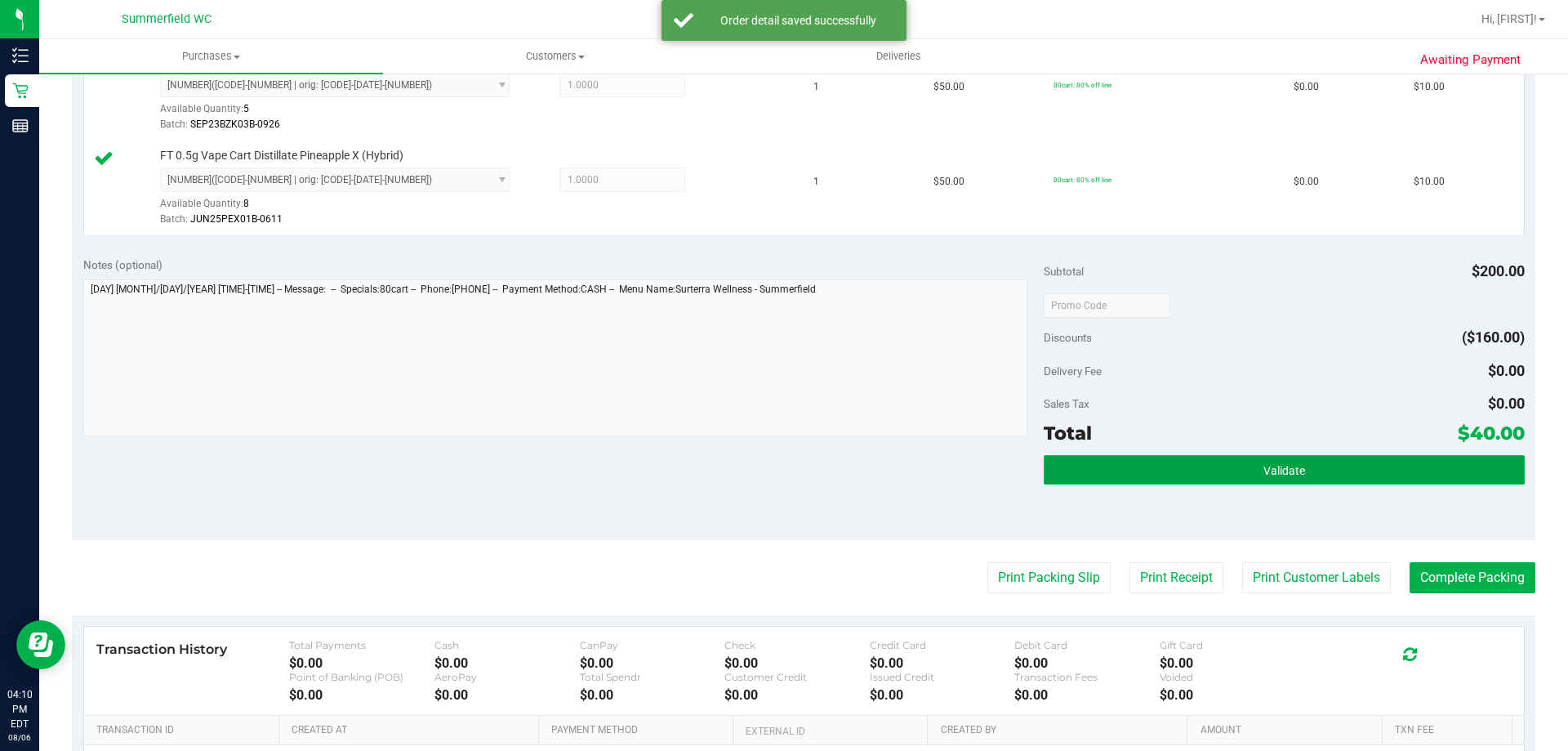 click on "Validate" at bounding box center [1284, 471] 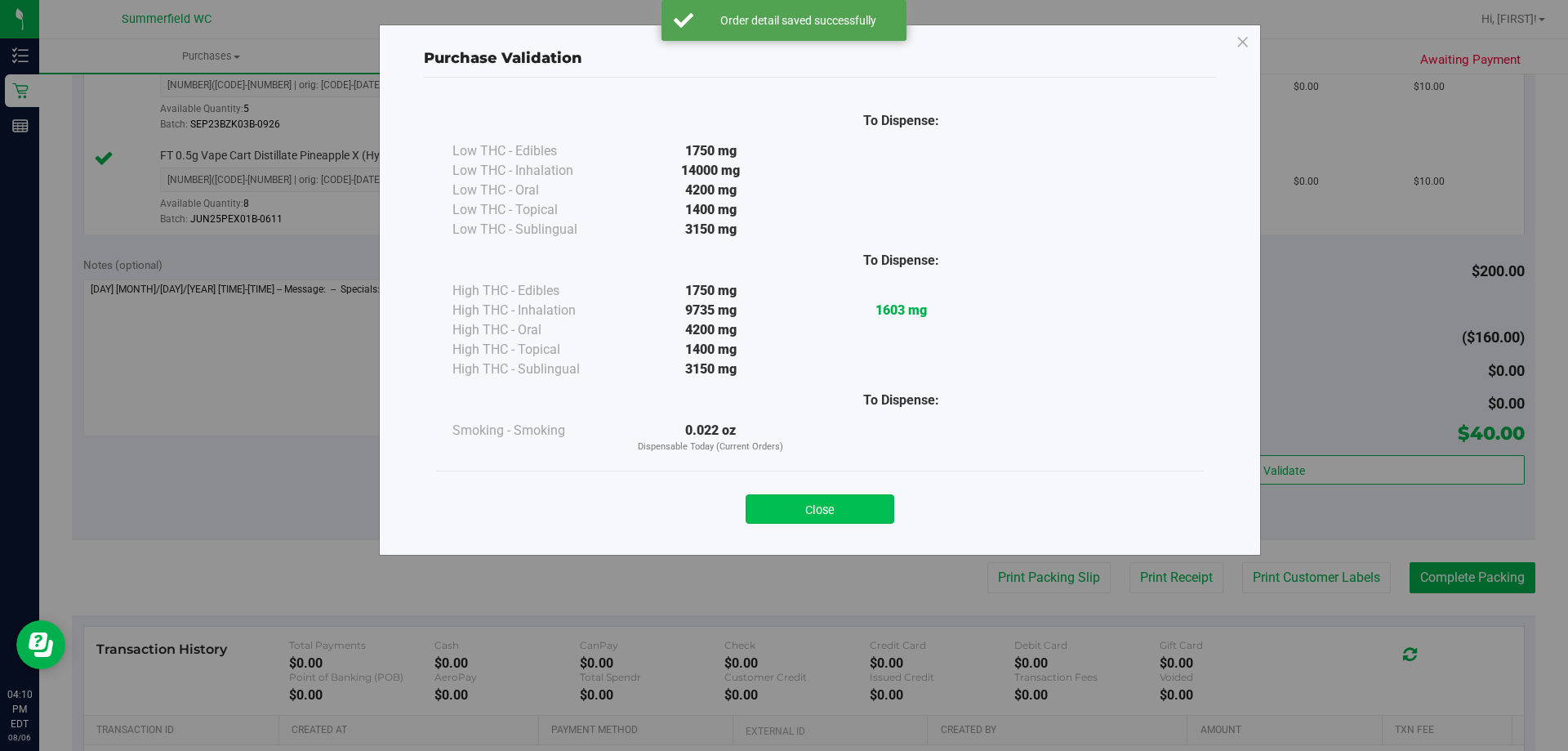 click on "Close" at bounding box center (820, 509) 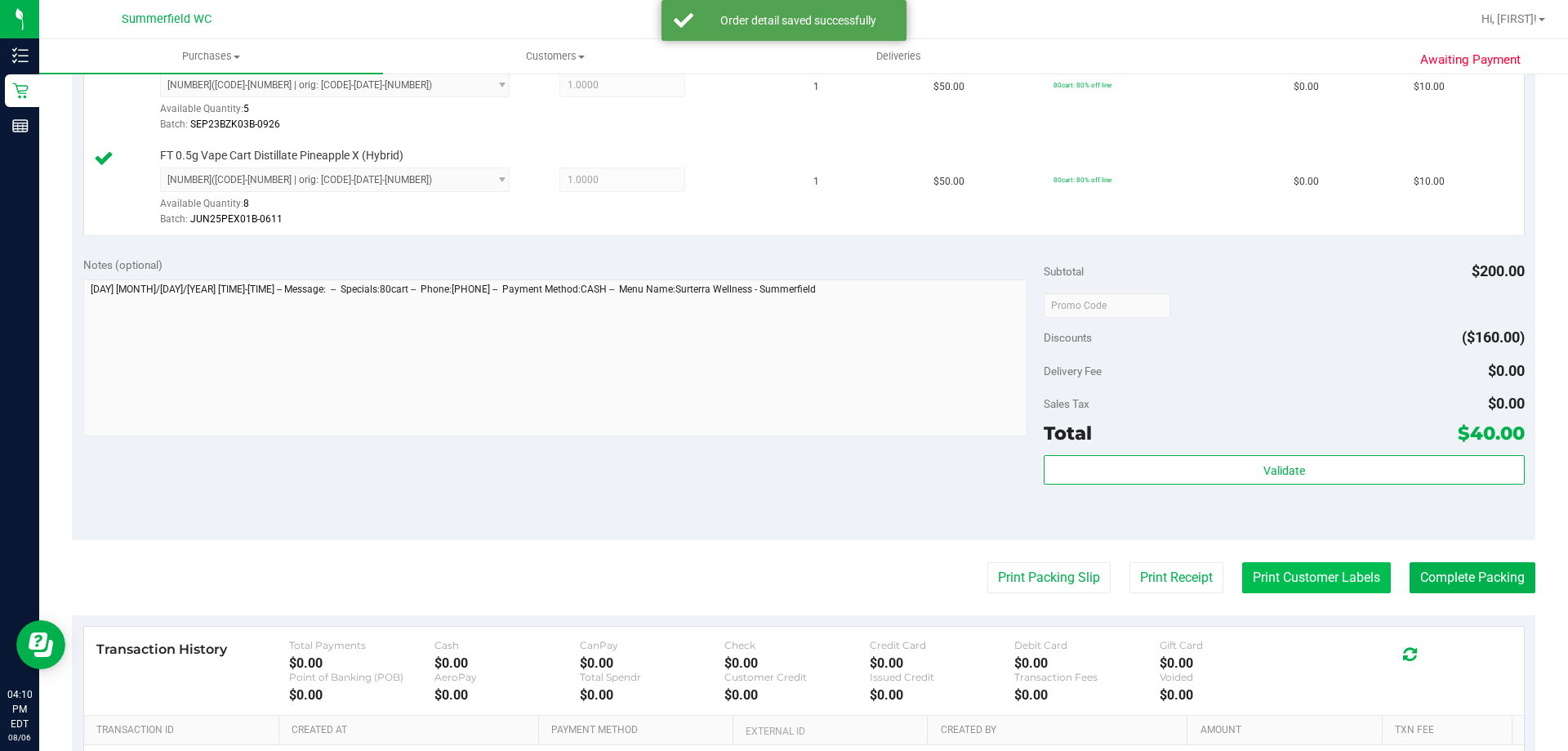 click on "Print Customer Labels" at bounding box center (1316, 578) 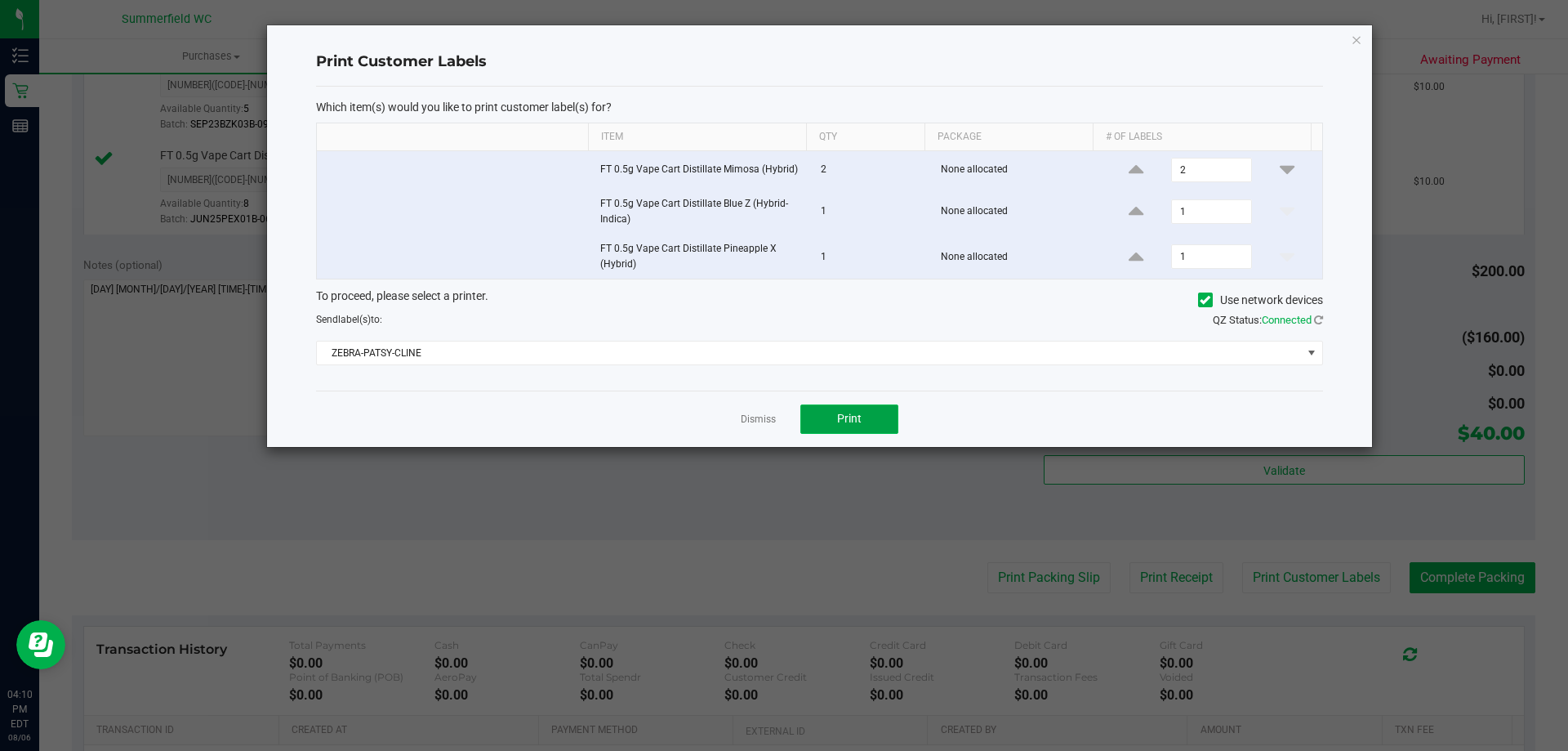 click on "Print" 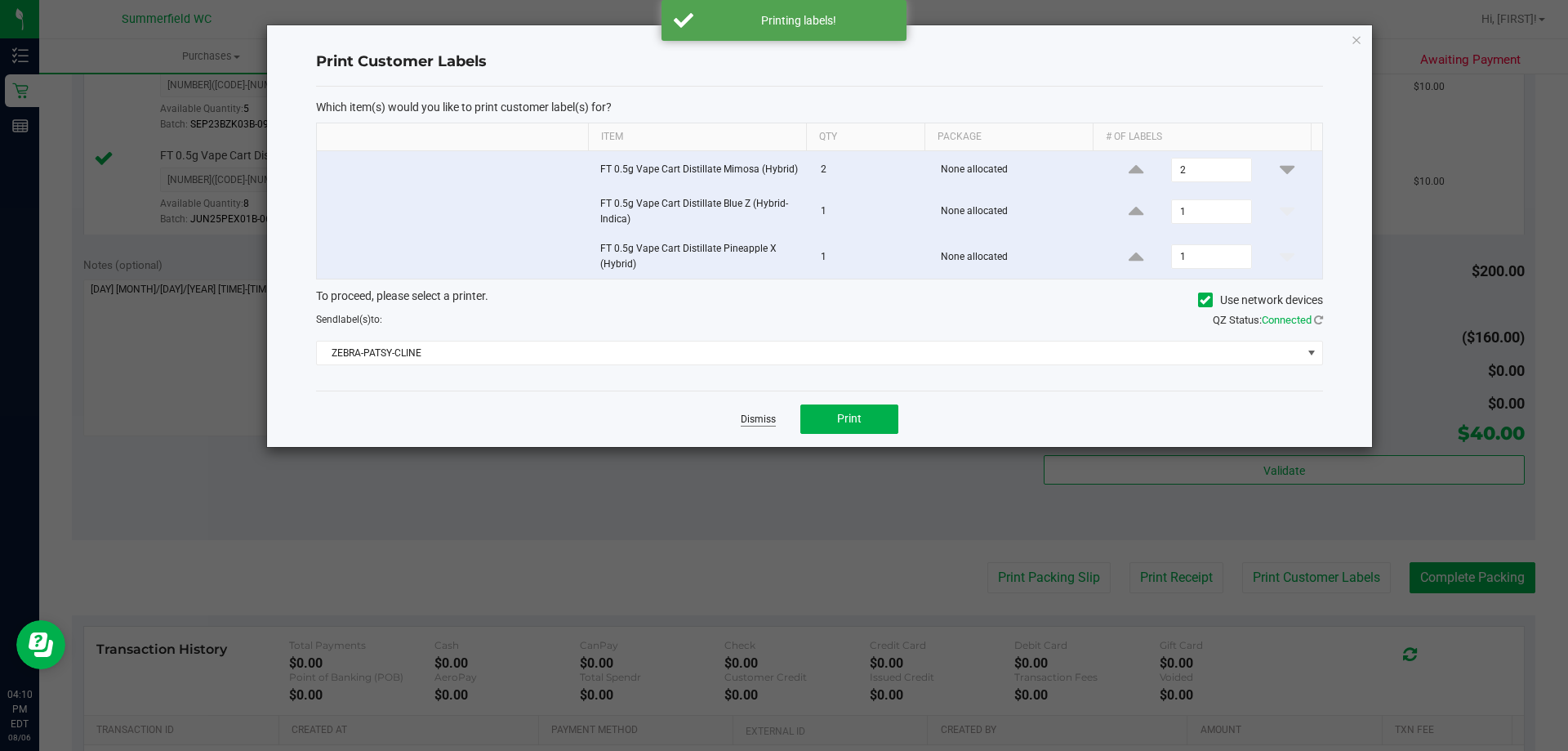 click on "Dismiss" 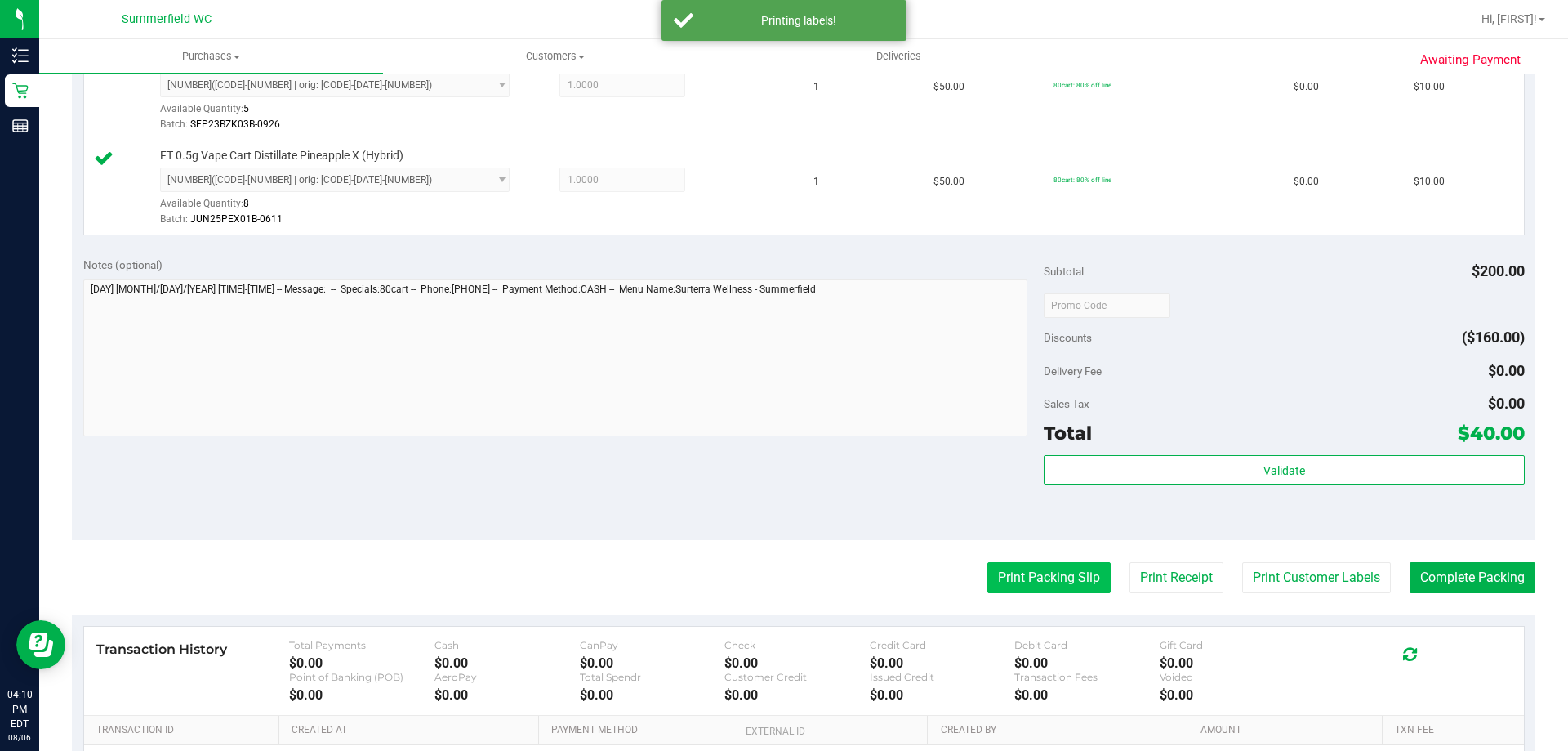 click on "Print Packing Slip" at bounding box center [1049, 578] 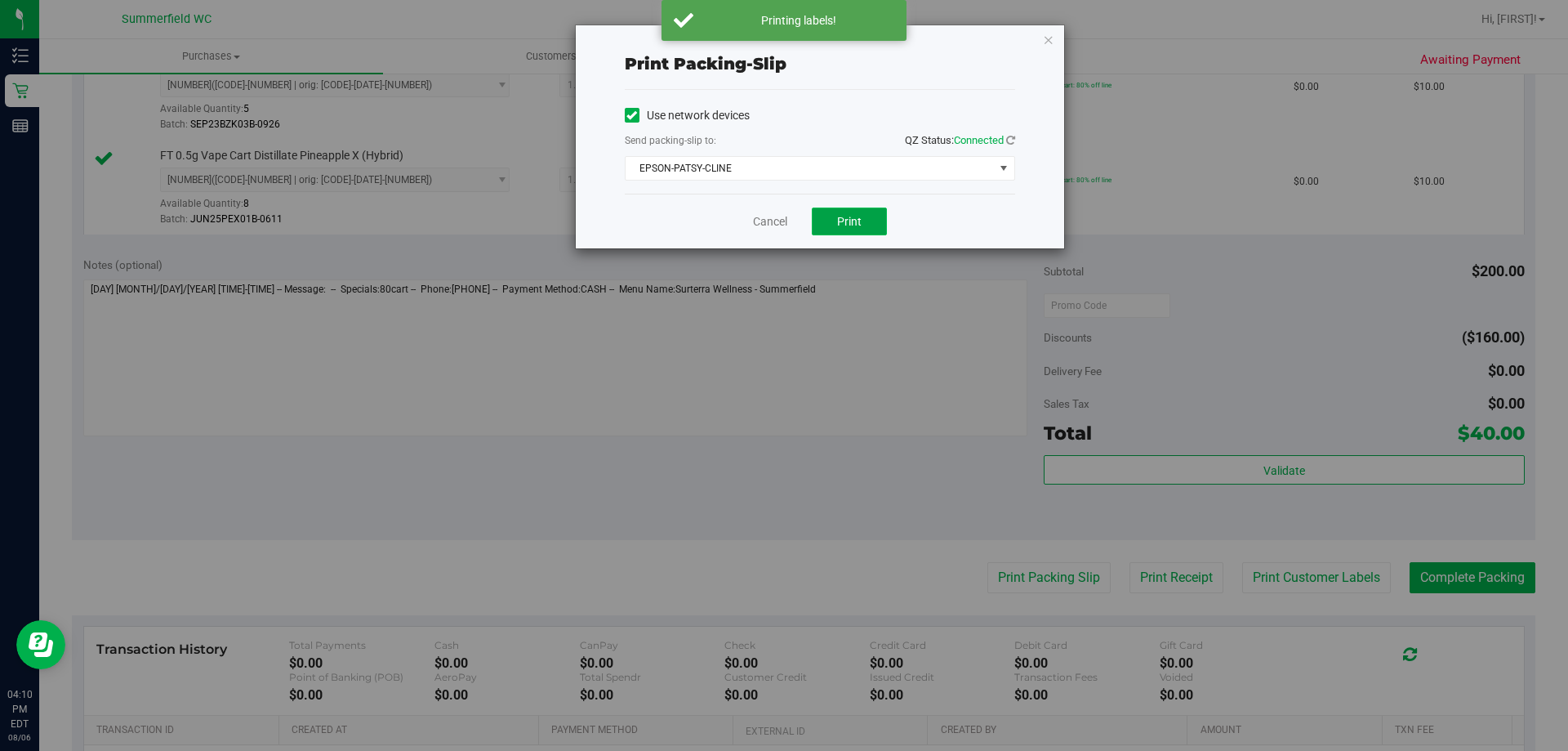 click on "Print" at bounding box center [849, 221] 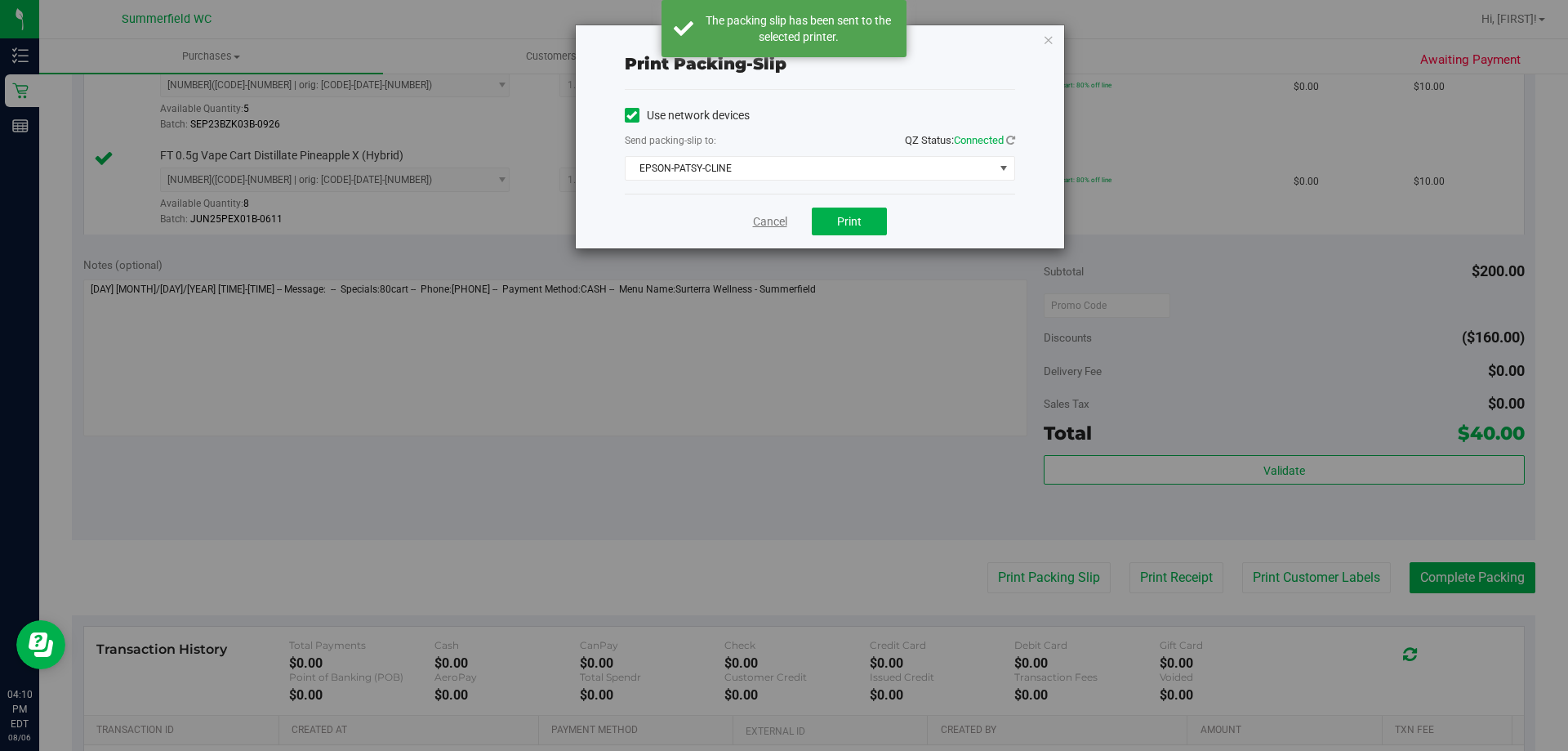 click on "Cancel" at bounding box center (770, 221) 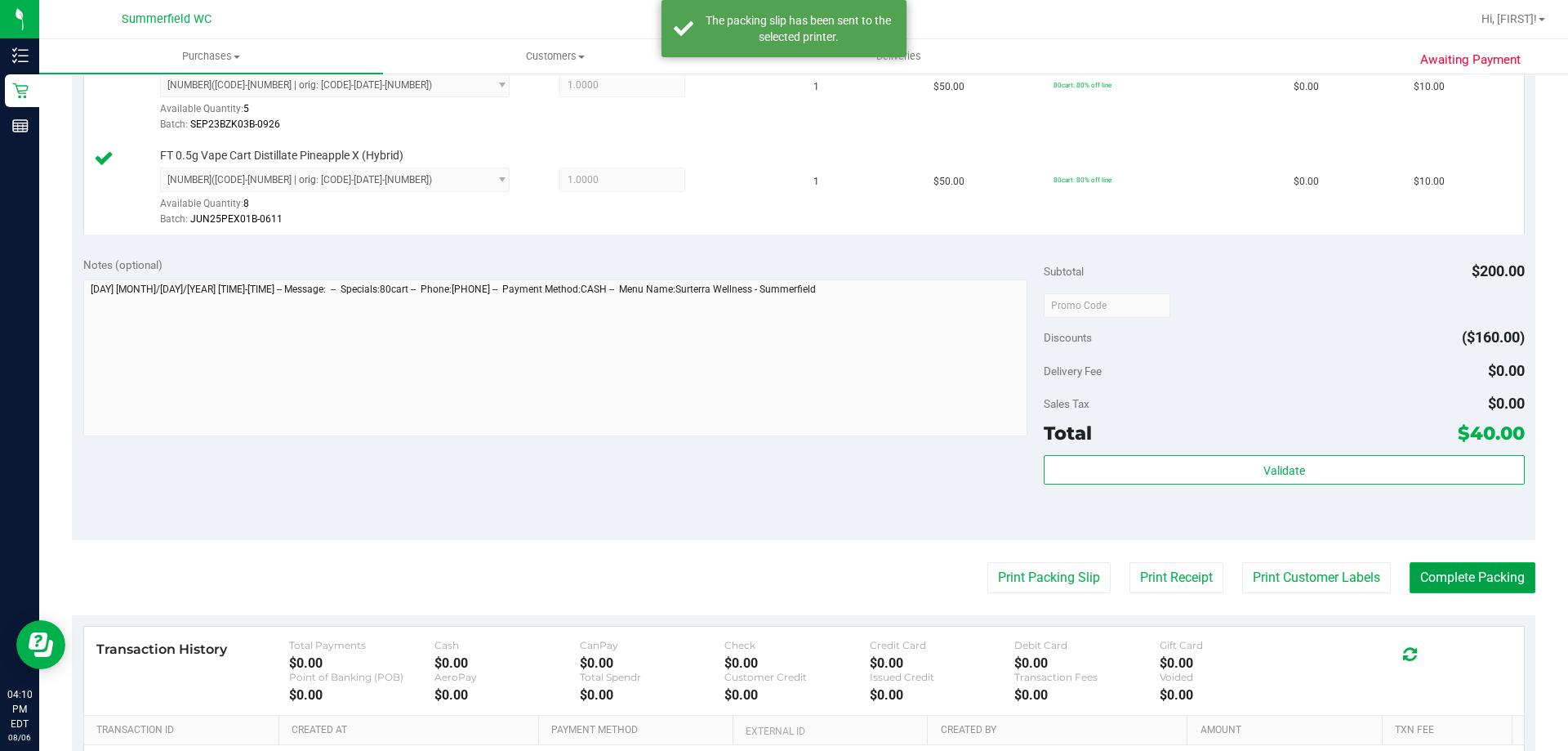click on "Complete Packing" at bounding box center (1472, 578) 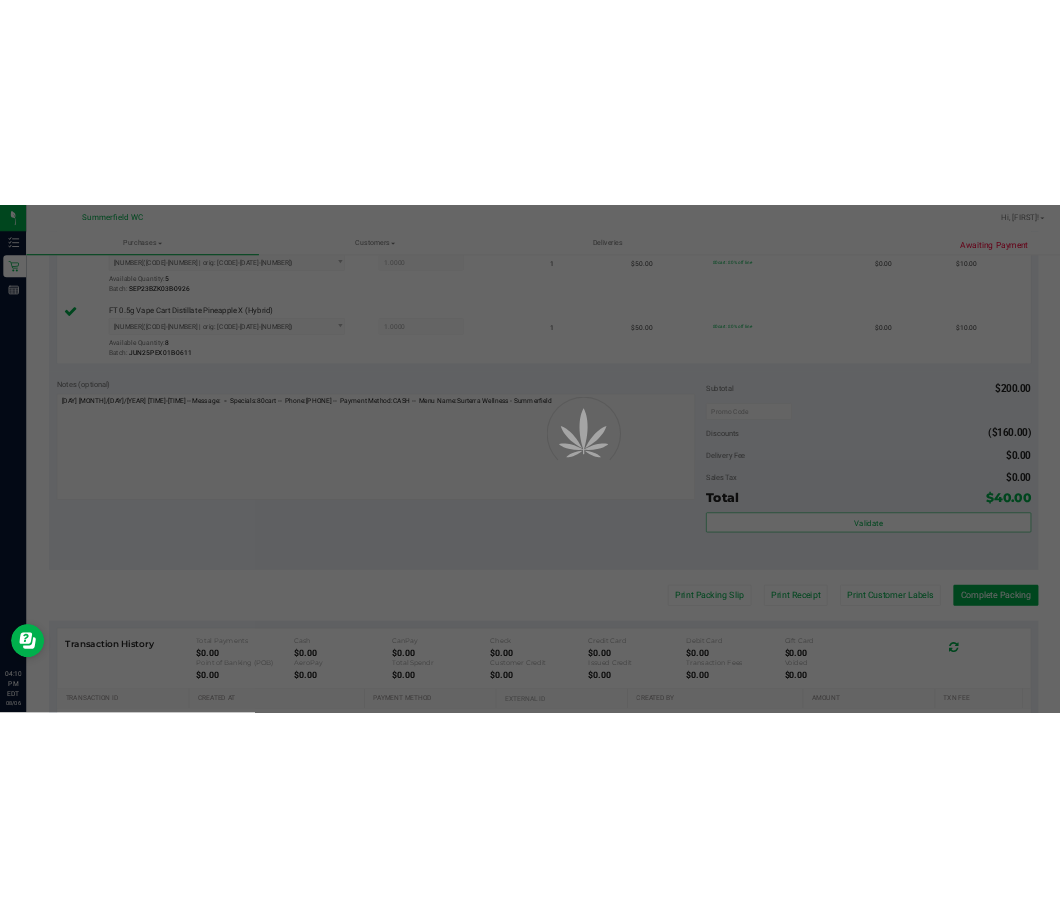 scroll, scrollTop: 0, scrollLeft: 0, axis: both 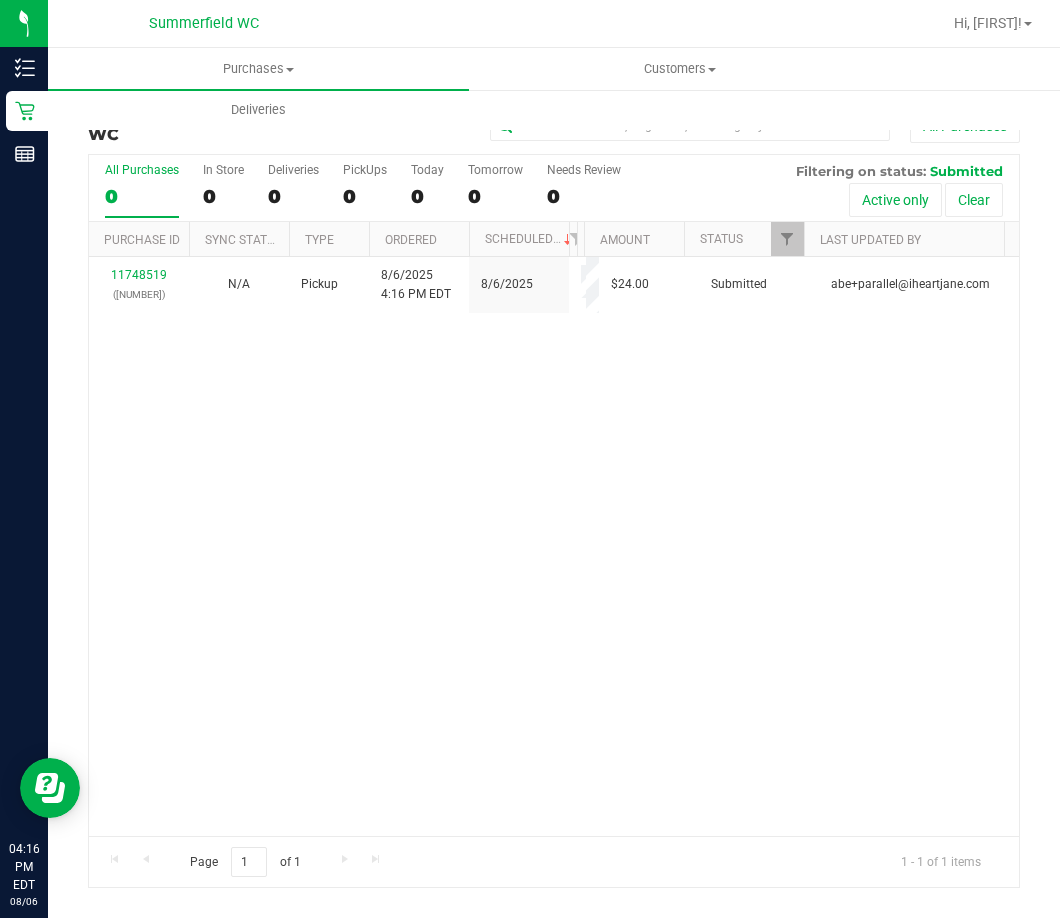 click on "[NUMBER]
([NUMBER])
N/A
Pickup [MONTH]/[DAY]/[YEAR] [TIME] [TIMEZONE] [MONTH]/[DAY]/[YEAR]
$[PRICE]
Submitted [EMAIL]" at bounding box center [554, 546] 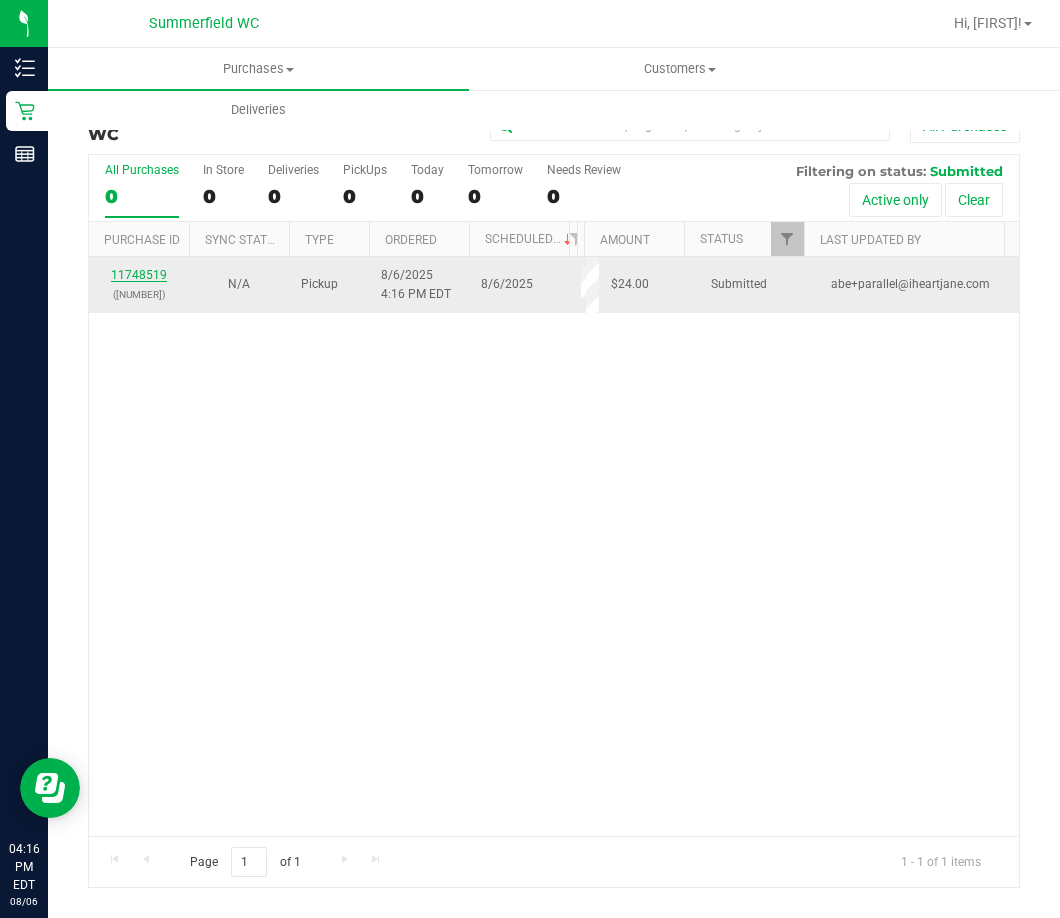 click on "11748519" at bounding box center [139, 275] 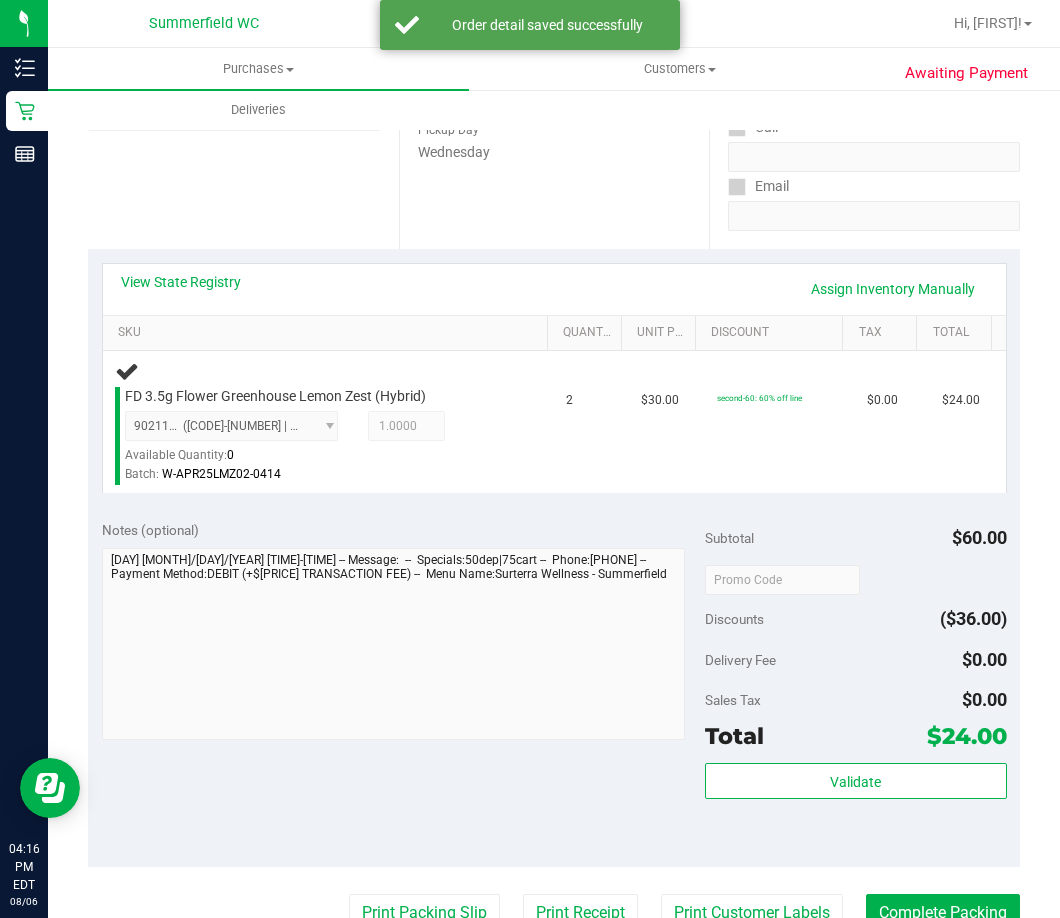 scroll, scrollTop: 300, scrollLeft: 0, axis: vertical 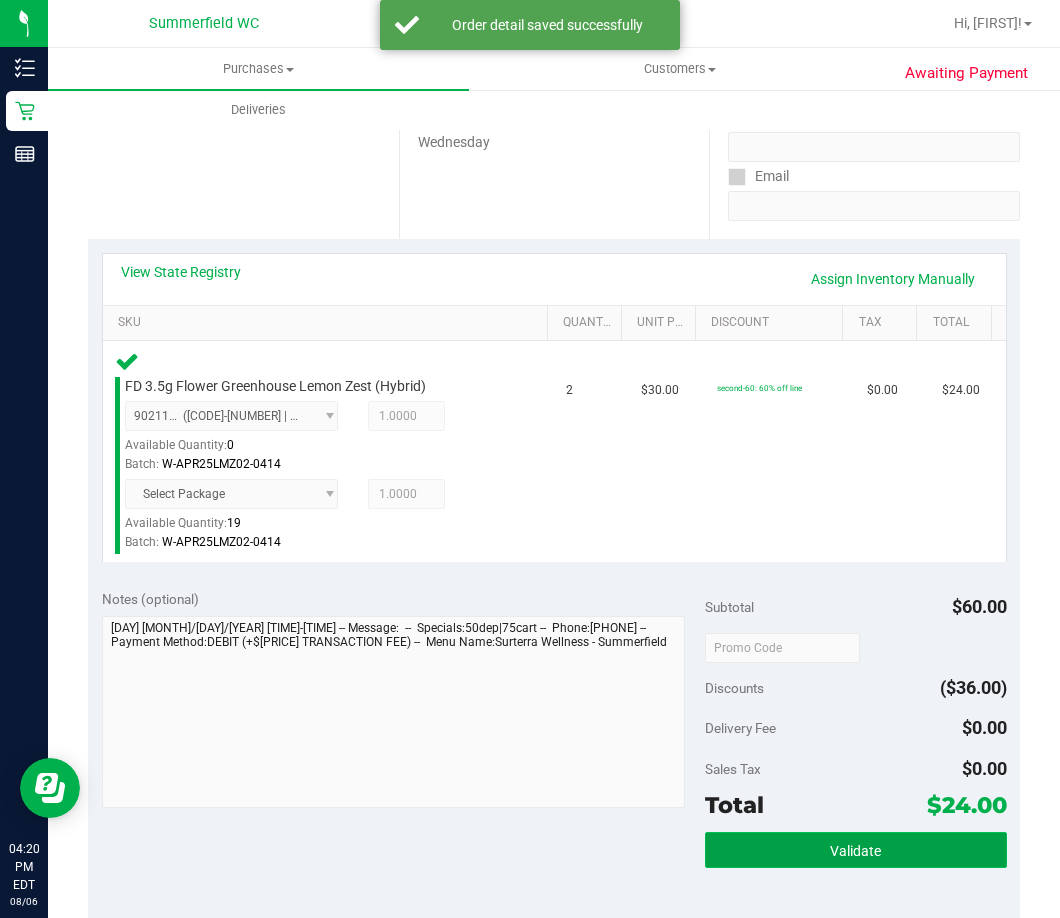 click on "Validate" at bounding box center [856, 850] 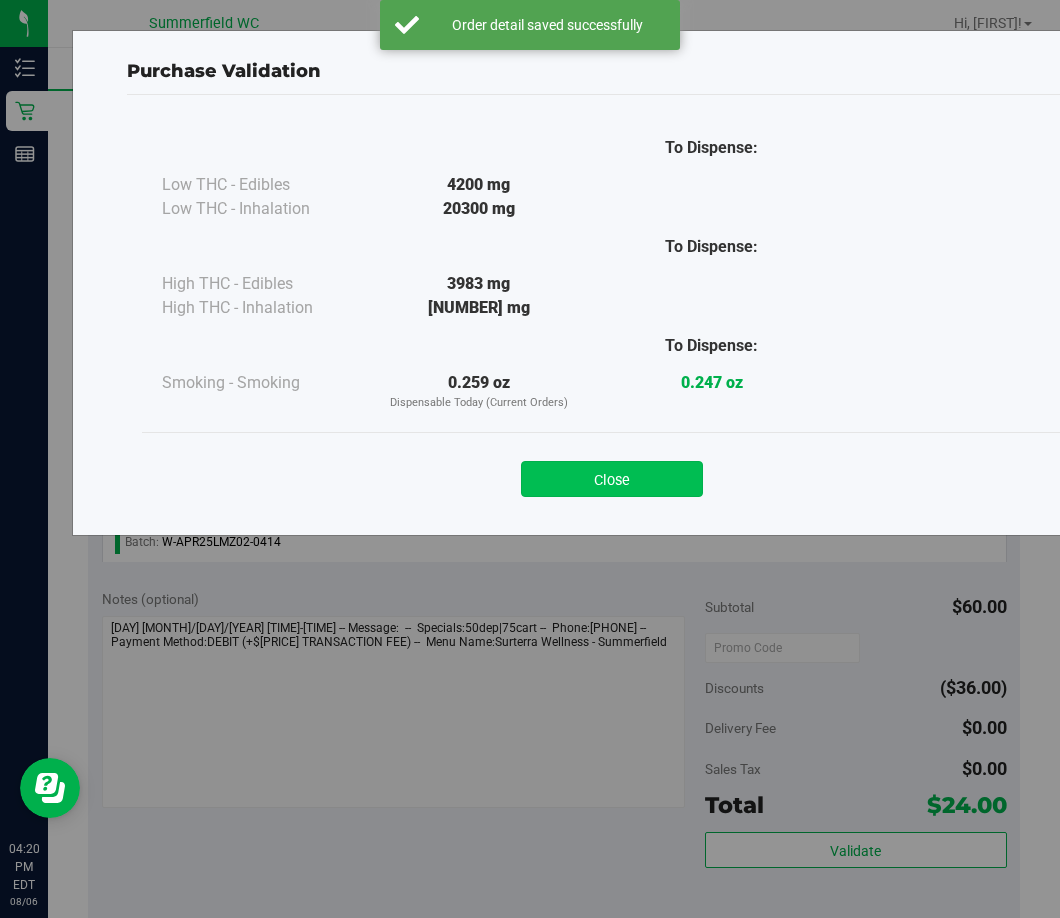 click on "Close" at bounding box center [612, 479] 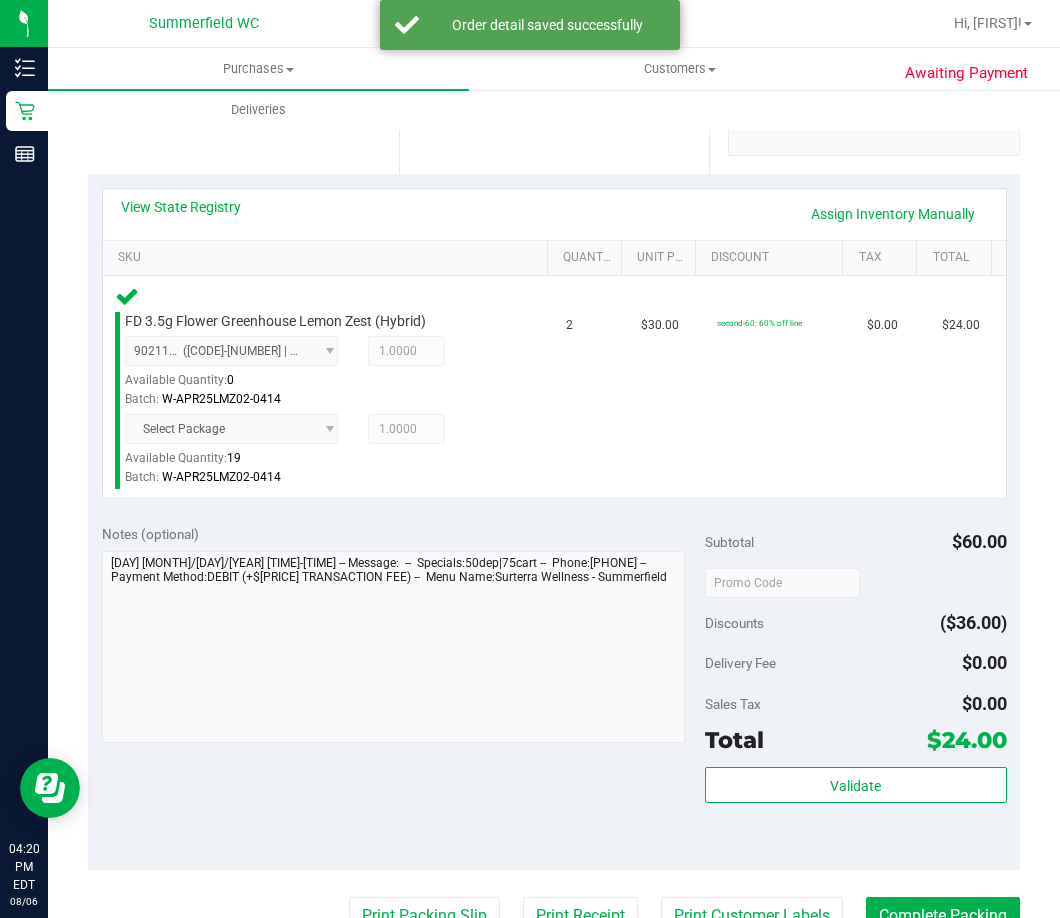 scroll, scrollTop: 700, scrollLeft: 0, axis: vertical 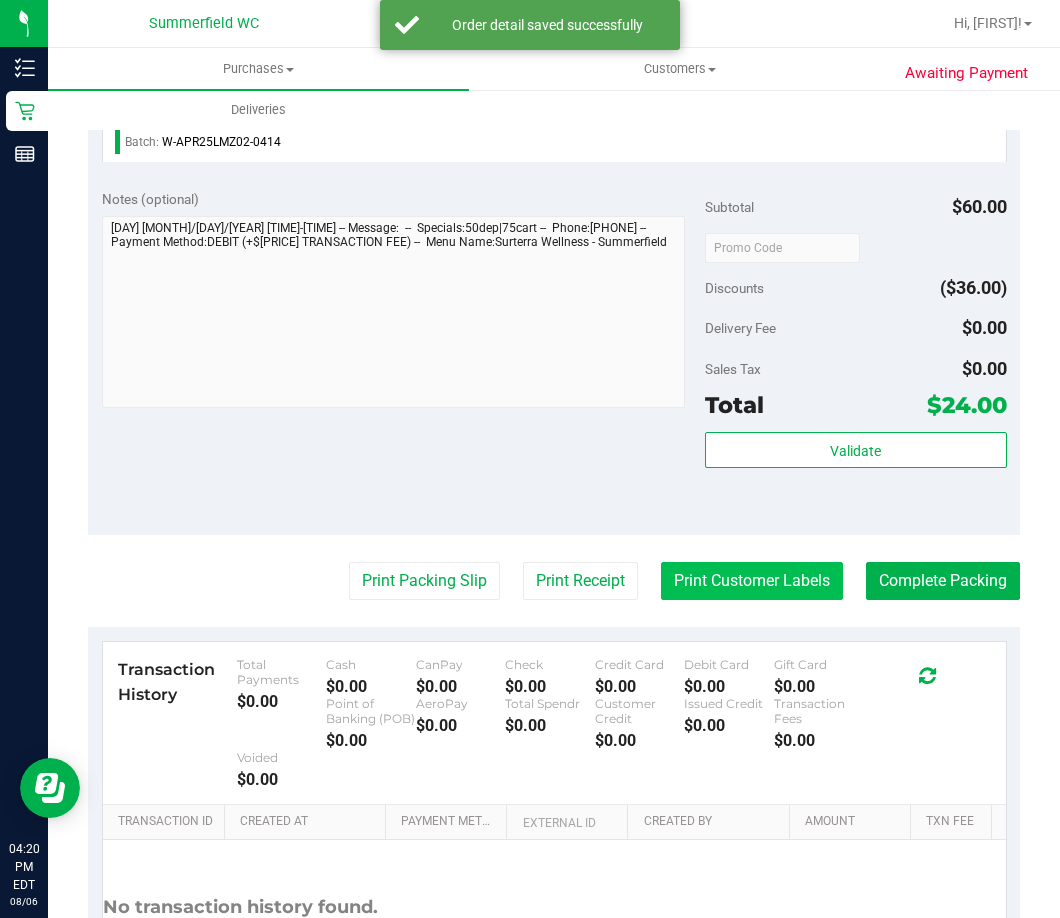 click on "Print Customer Labels" at bounding box center [752, 581] 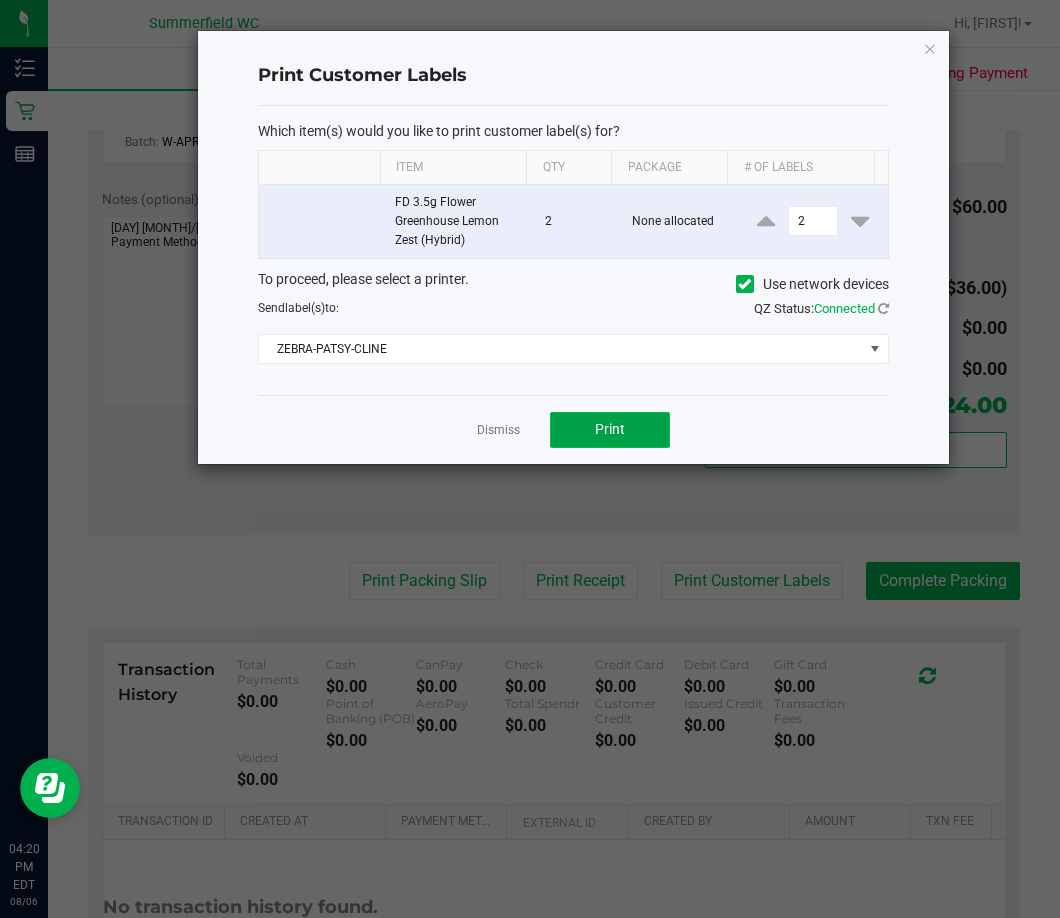 click on "Print" 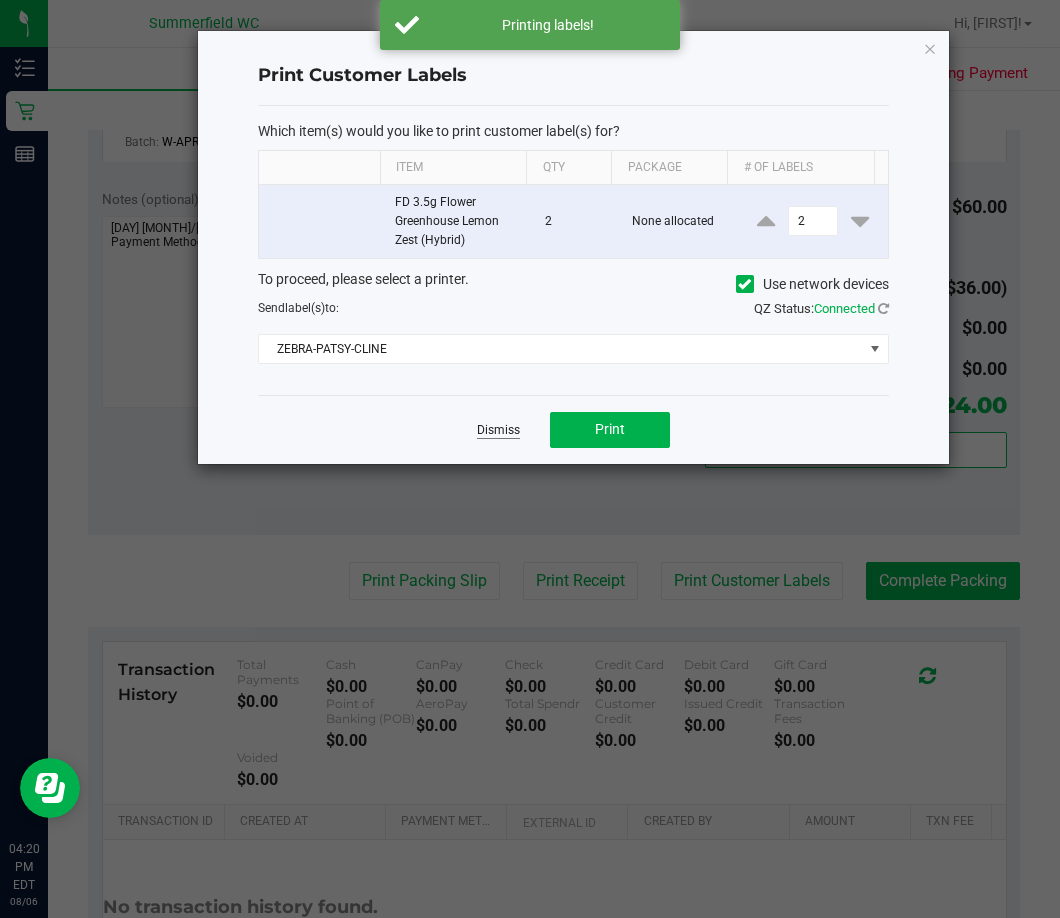 click on "Dismiss" 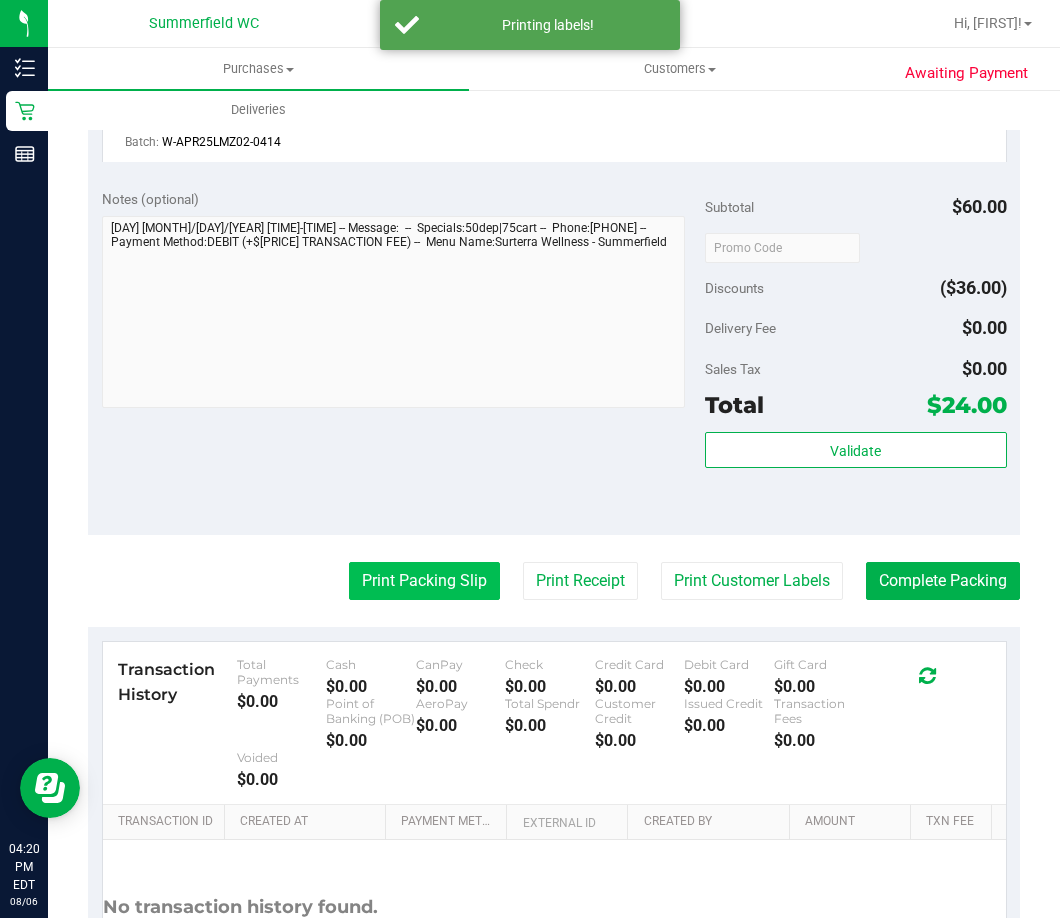 click on "Print Packing Slip" at bounding box center (424, 581) 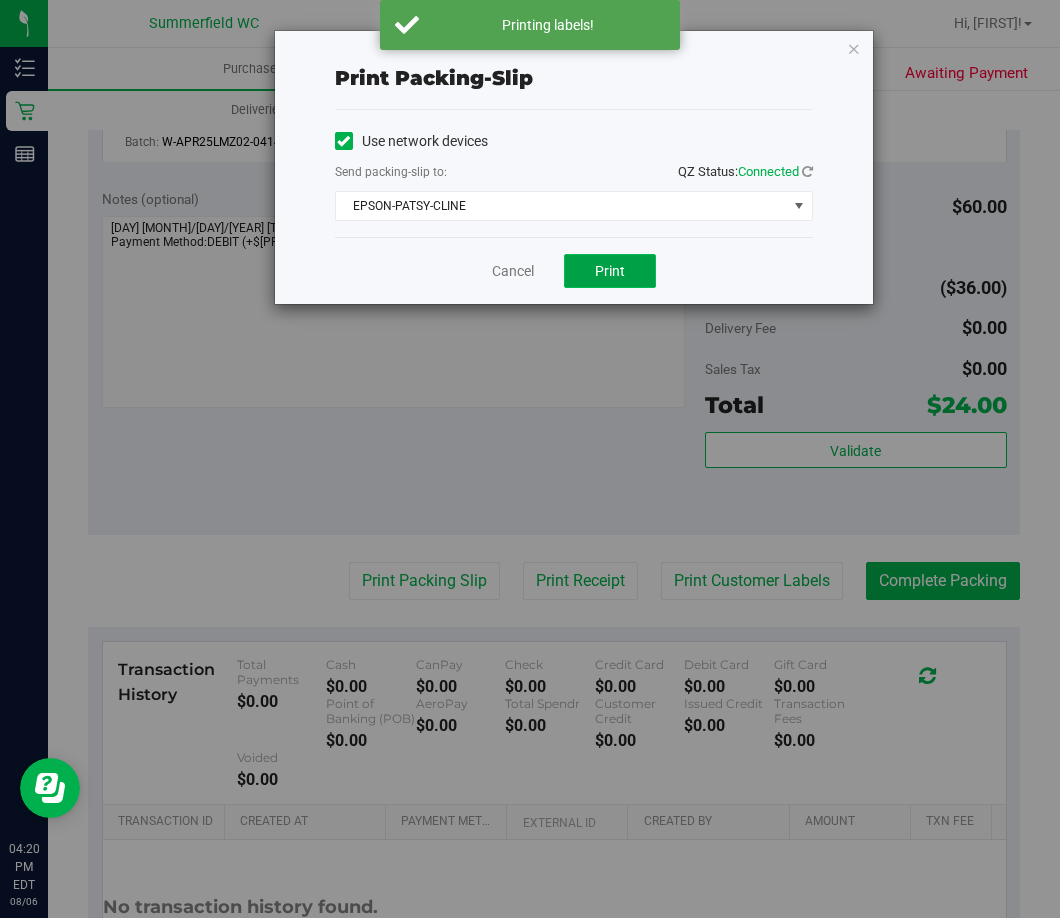 click on "Print" at bounding box center (610, 271) 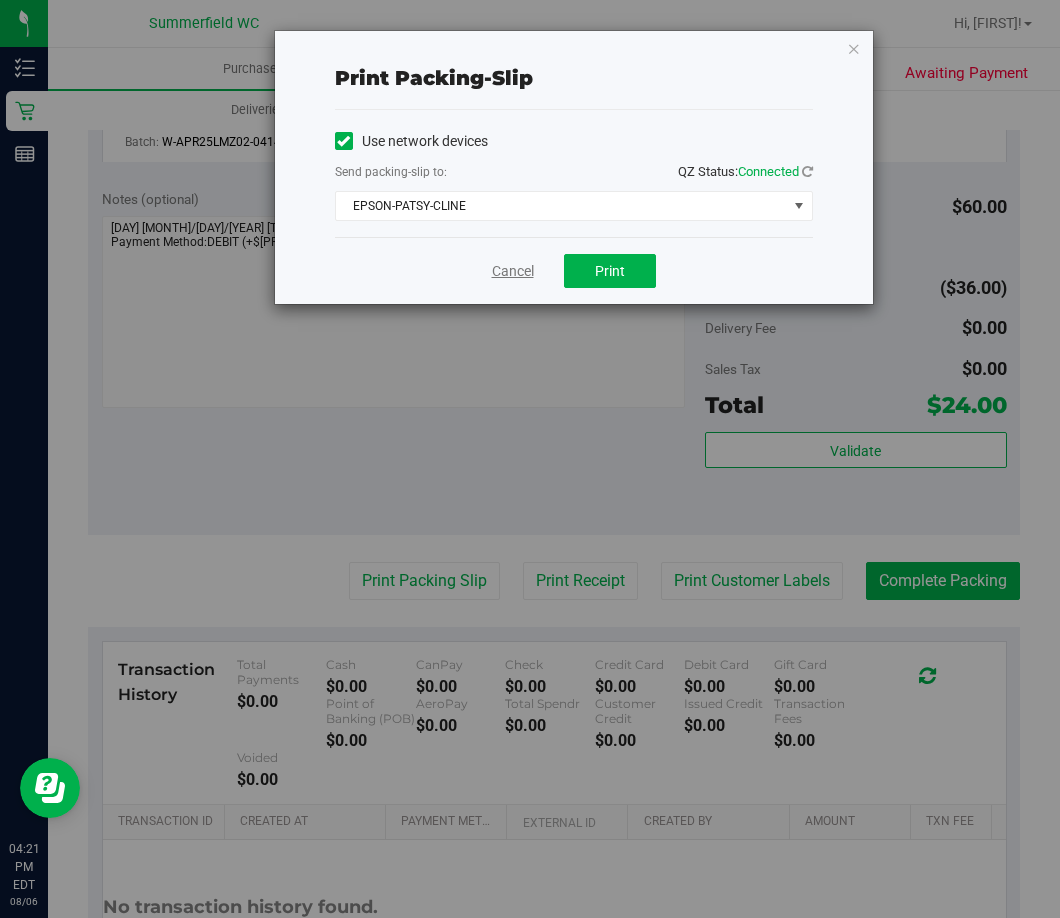 click on "Cancel" at bounding box center (513, 271) 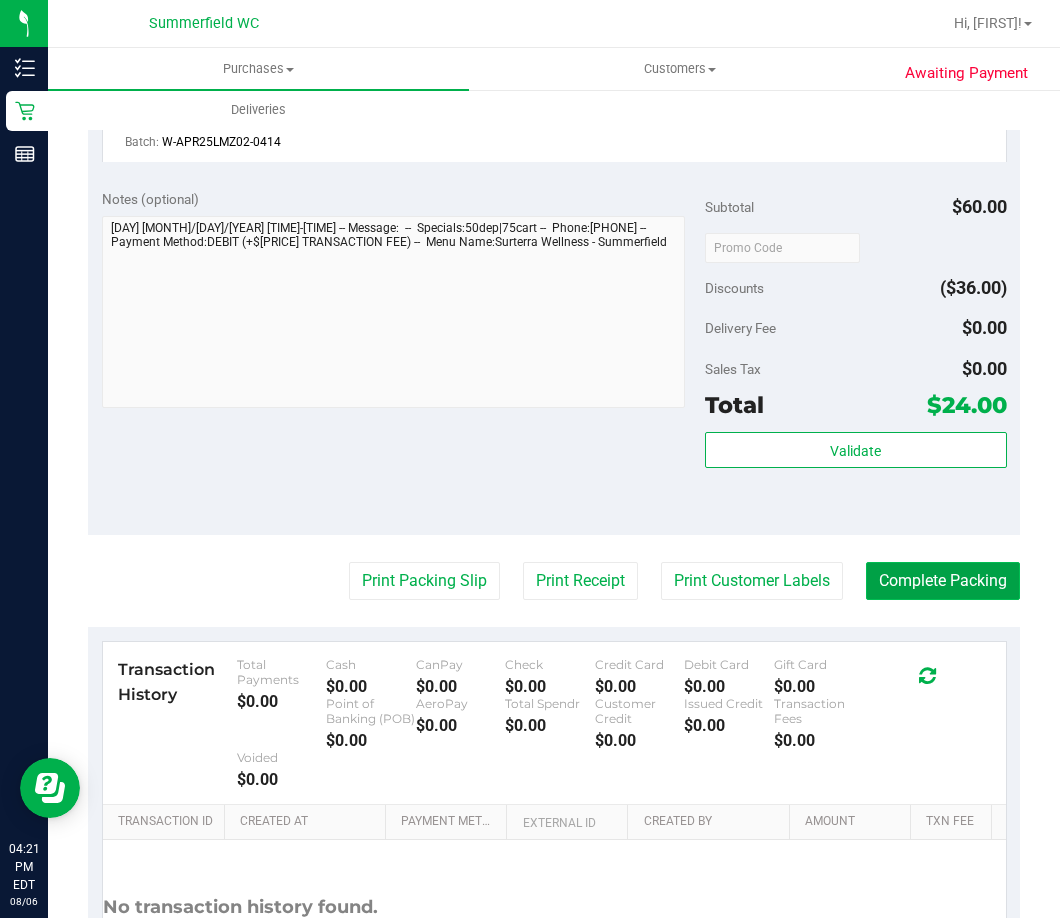 click on "Complete Packing" at bounding box center [943, 581] 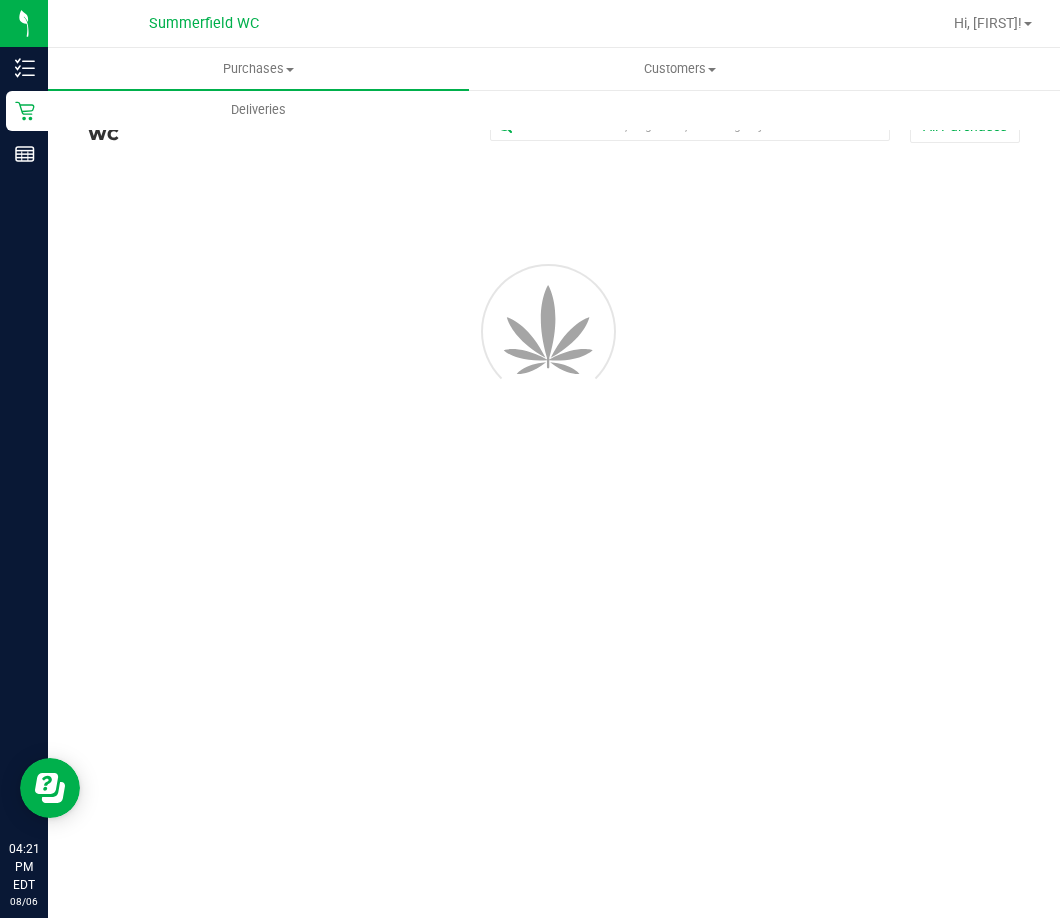 scroll, scrollTop: 0, scrollLeft: 0, axis: both 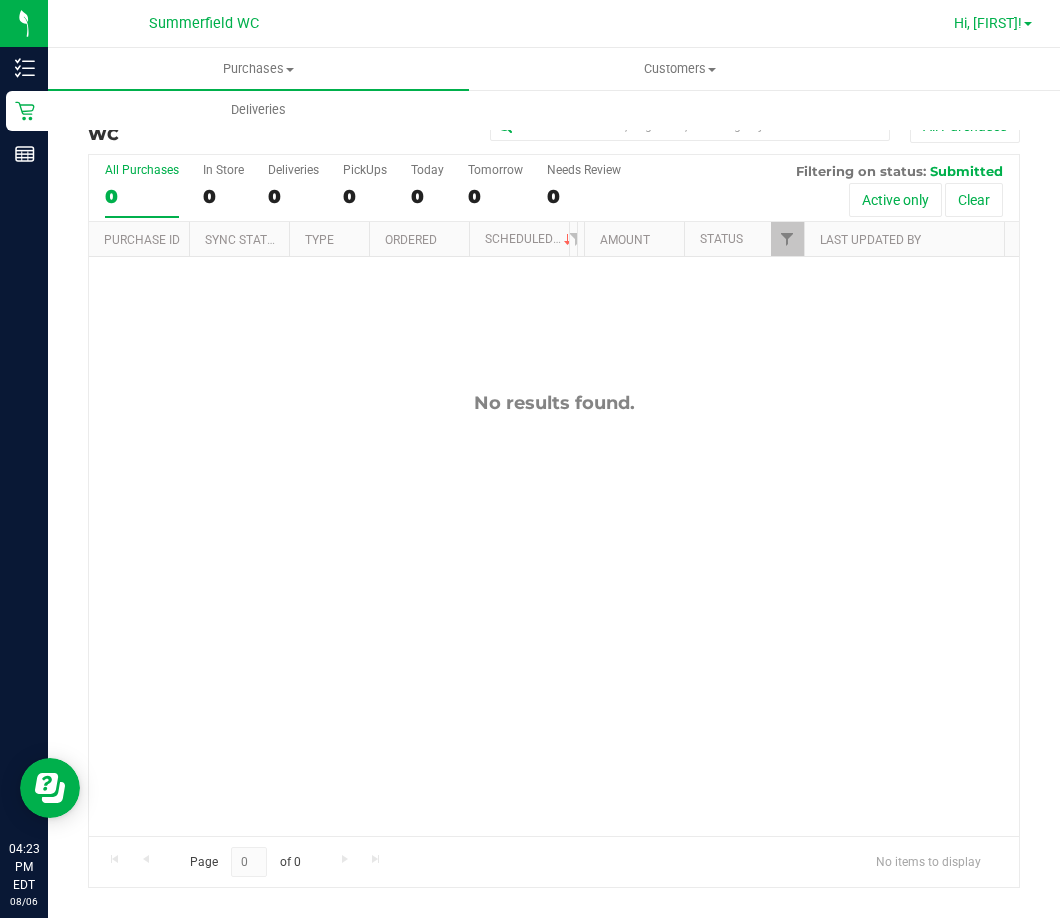 click on "Hi, [FIRST]!" at bounding box center [988, 23] 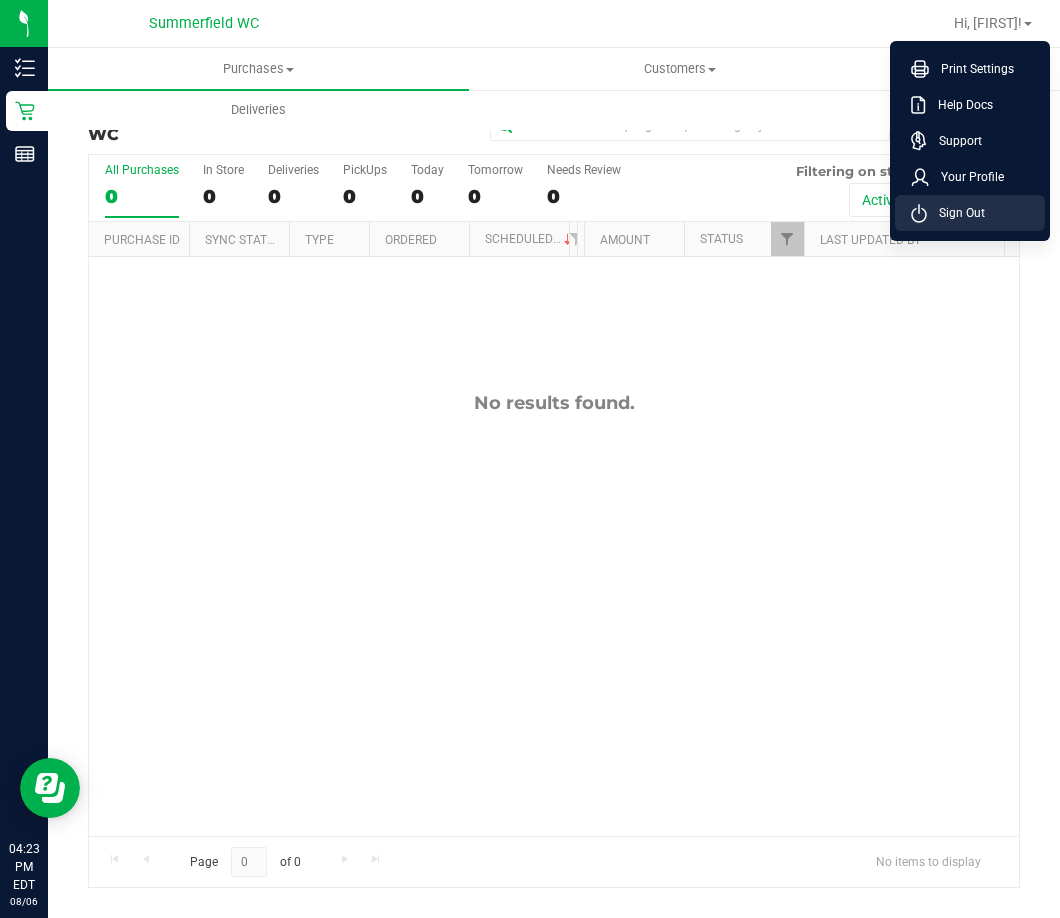 click on "Sign Out" at bounding box center [970, 213] 